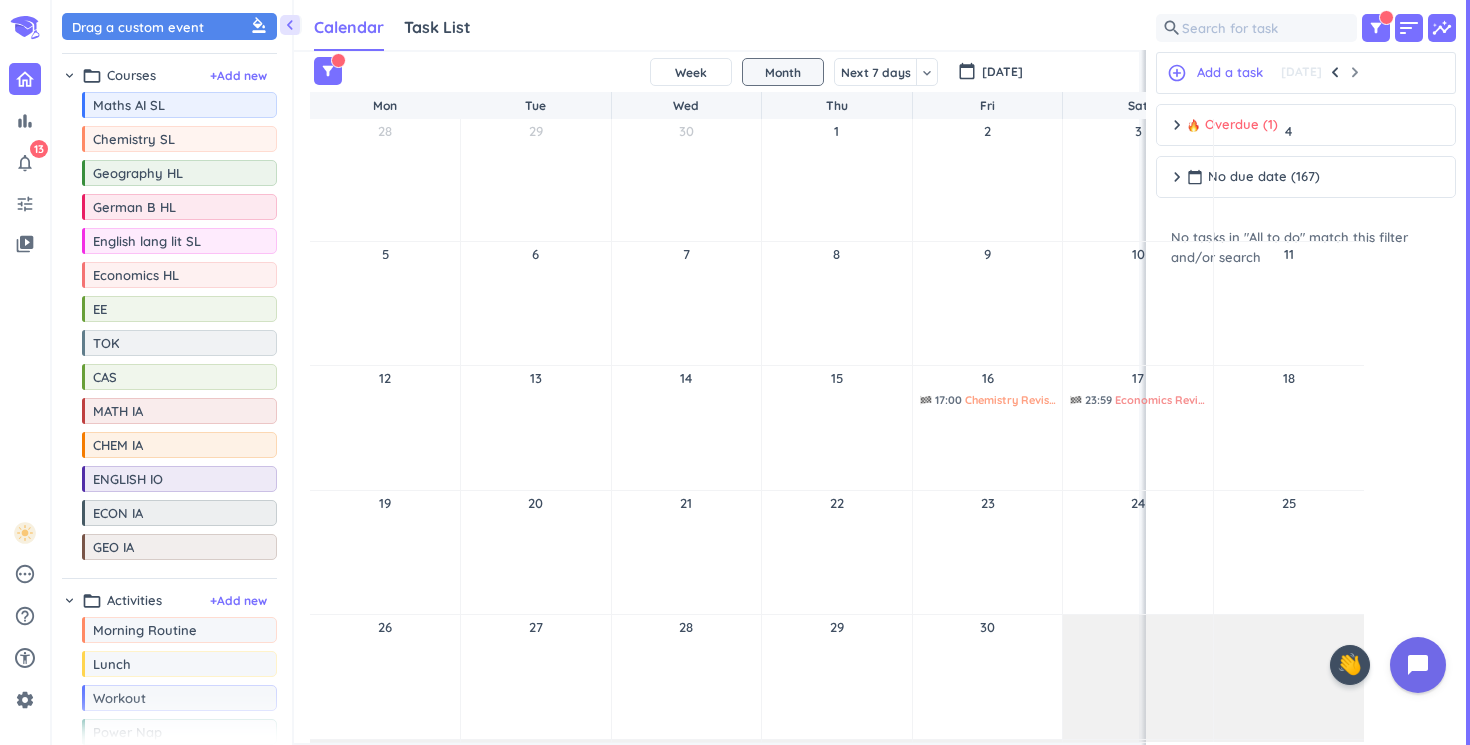 scroll, scrollTop: 0, scrollLeft: 0, axis: both 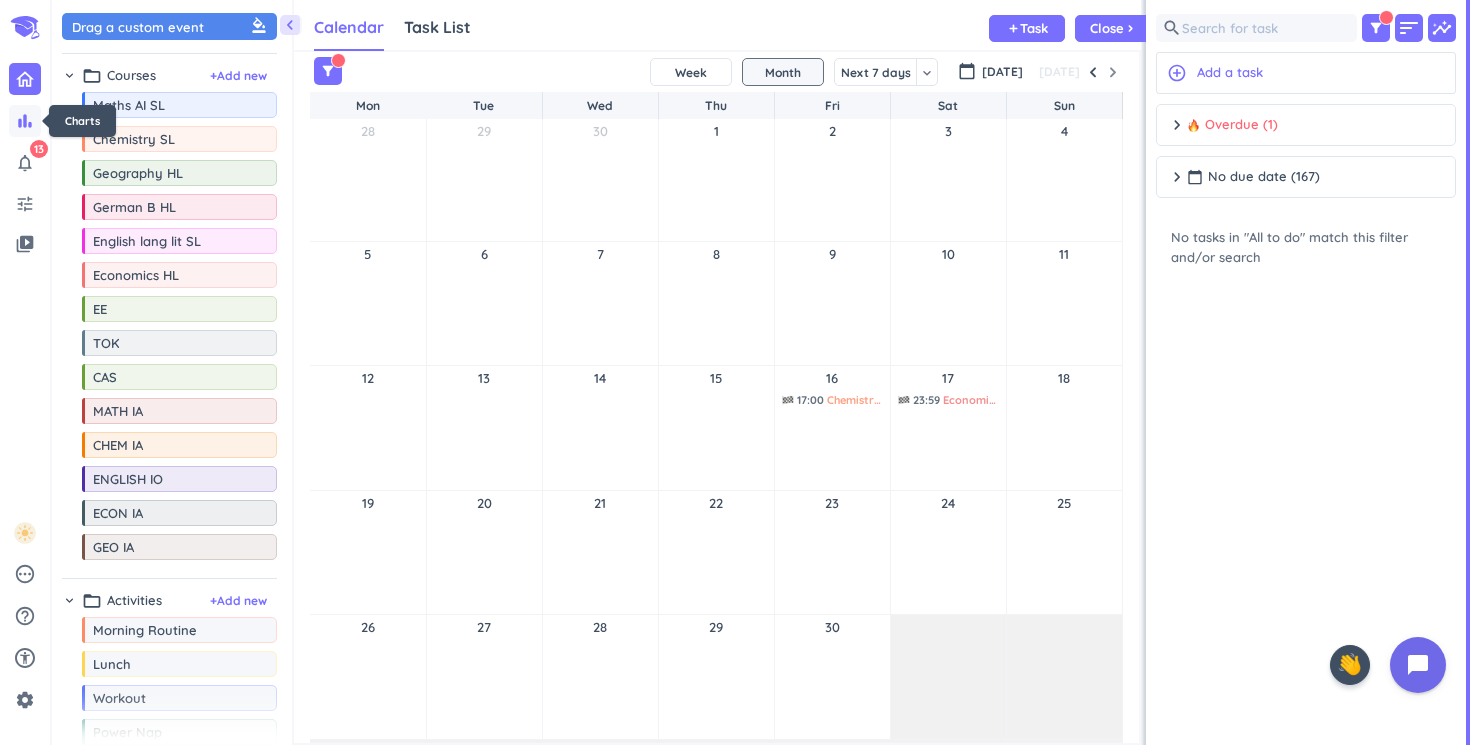 click on "bar_chart" at bounding box center [25, 121] 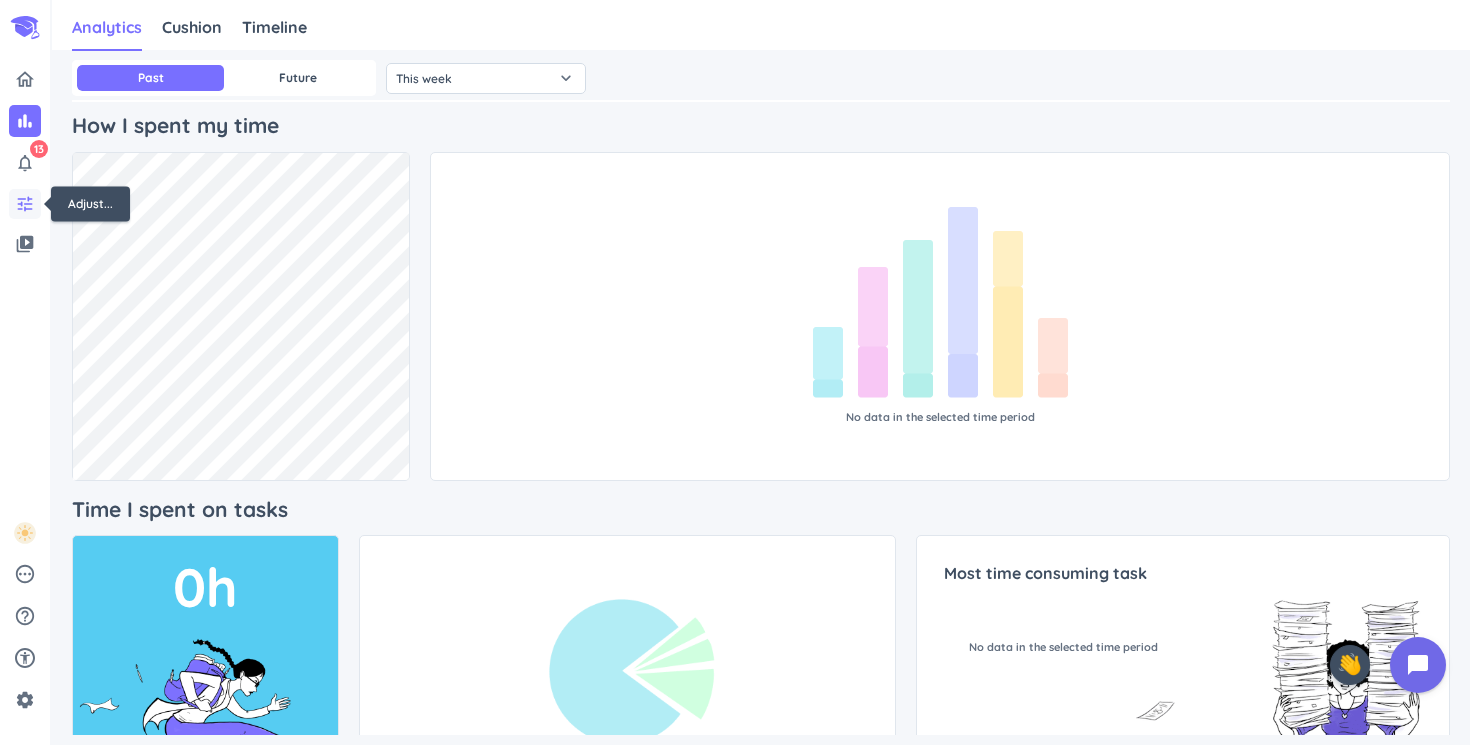 click on "tune" at bounding box center [25, 204] 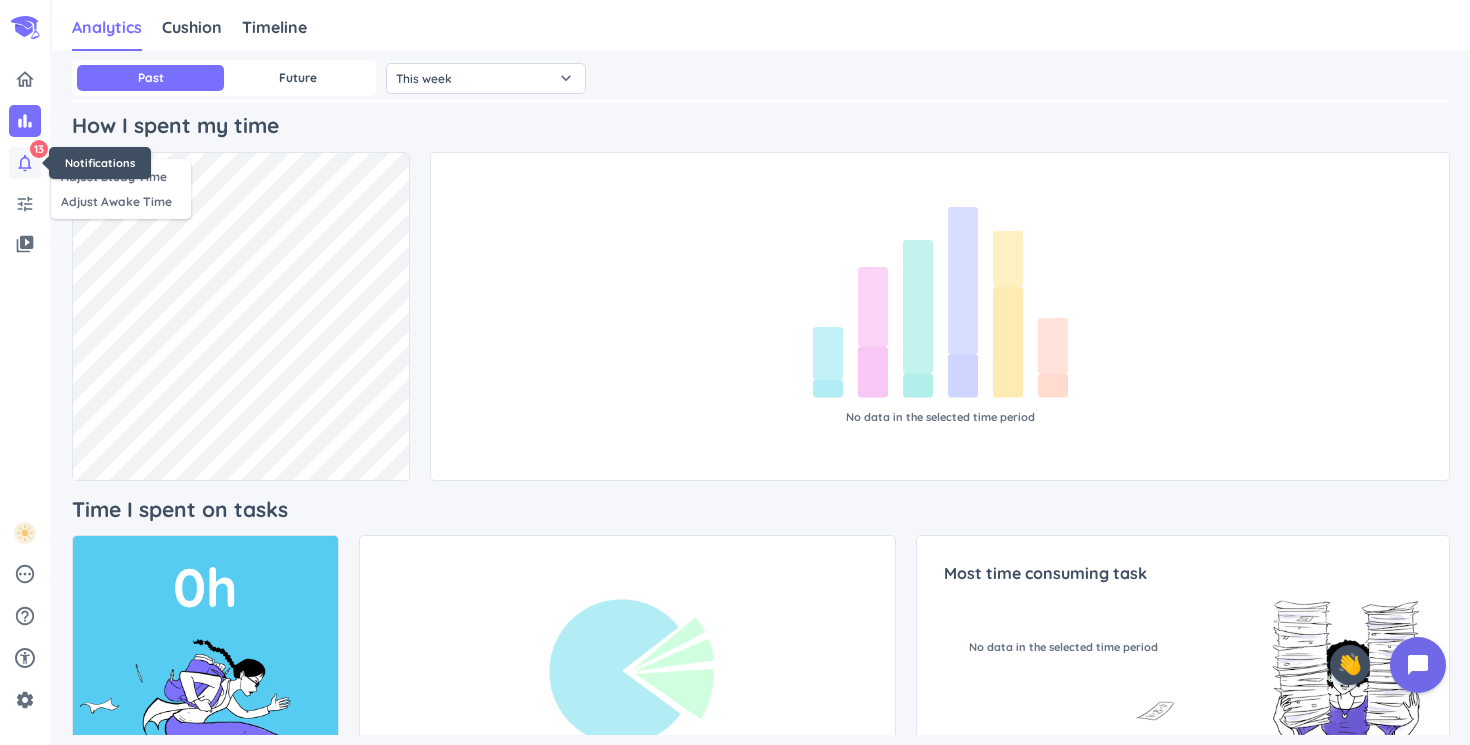 click on "notifications_none" at bounding box center (25, 163) 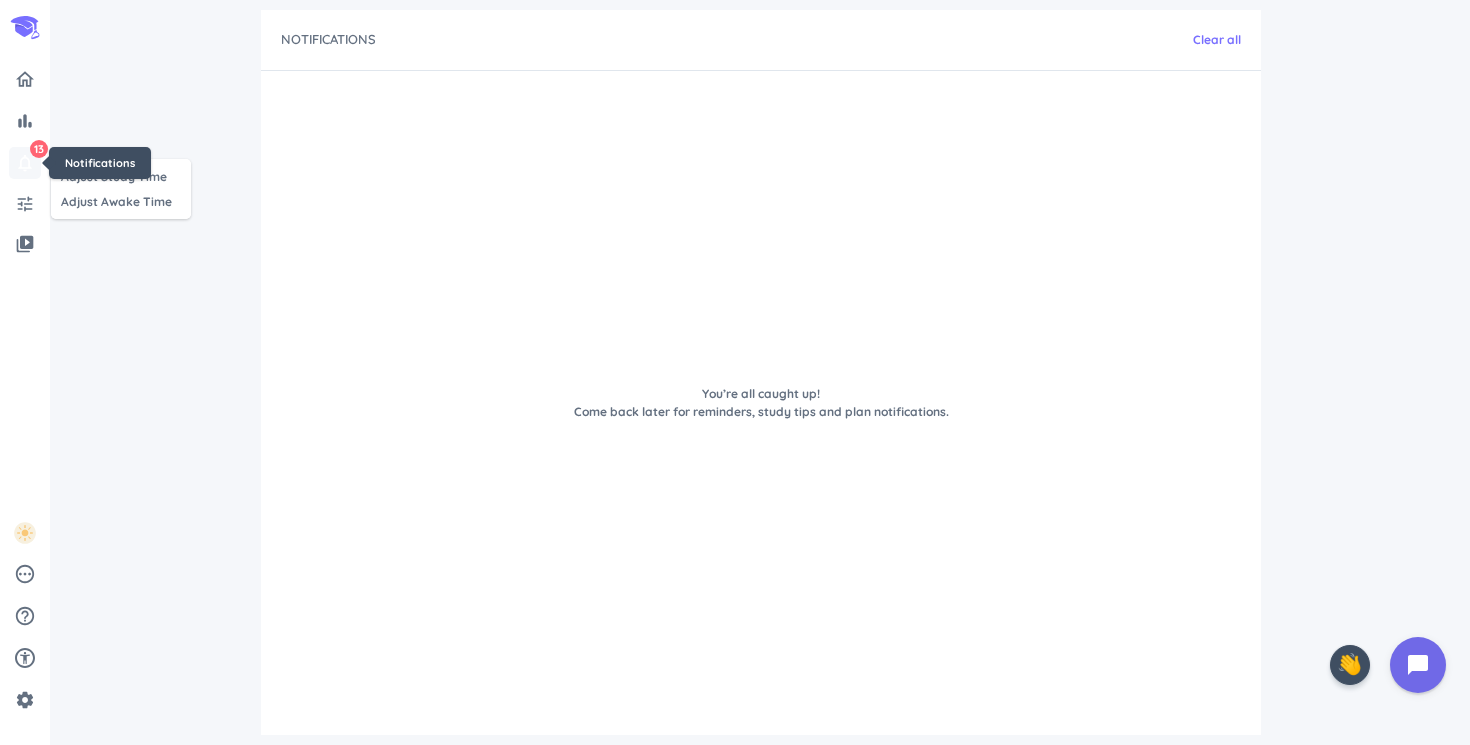 click on "notifications_none" at bounding box center [25, 163] 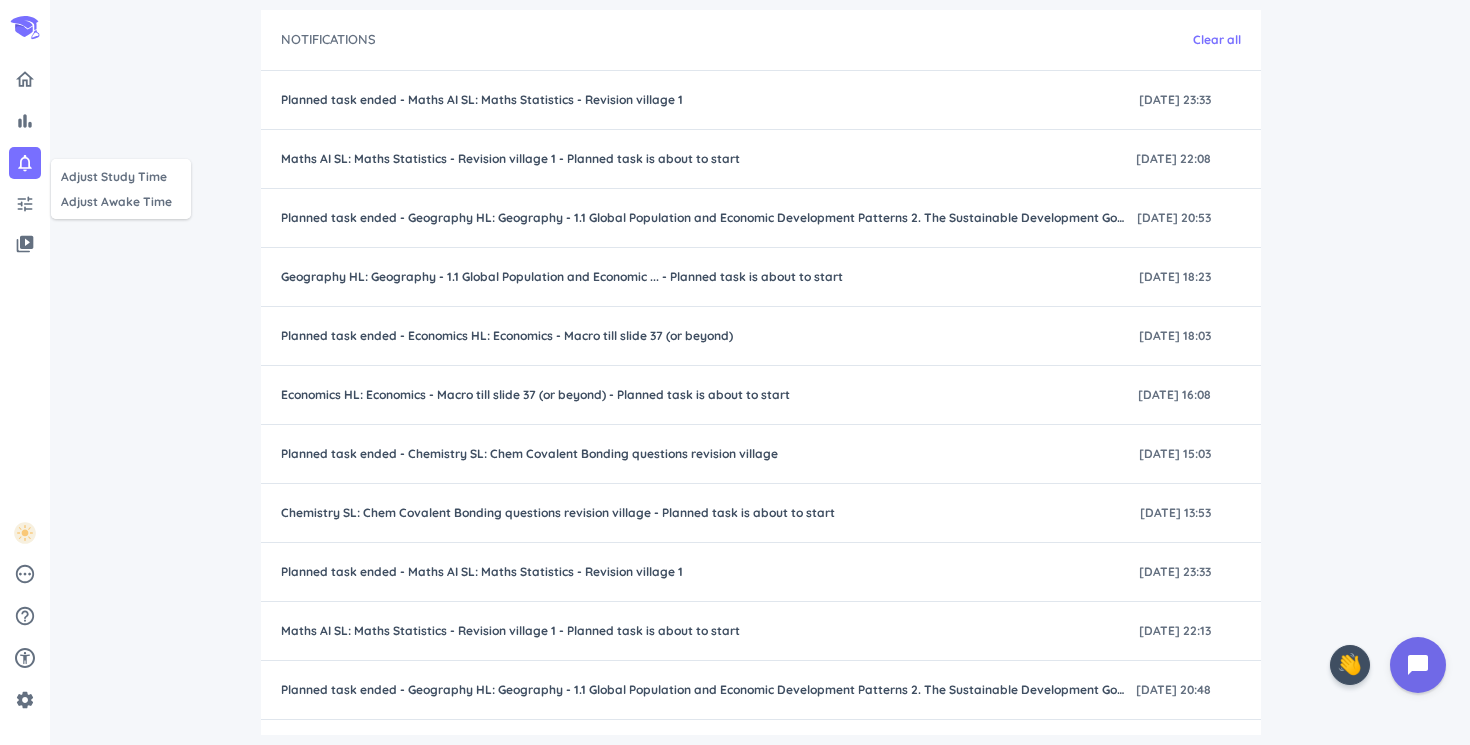 click at bounding box center [735, 372] 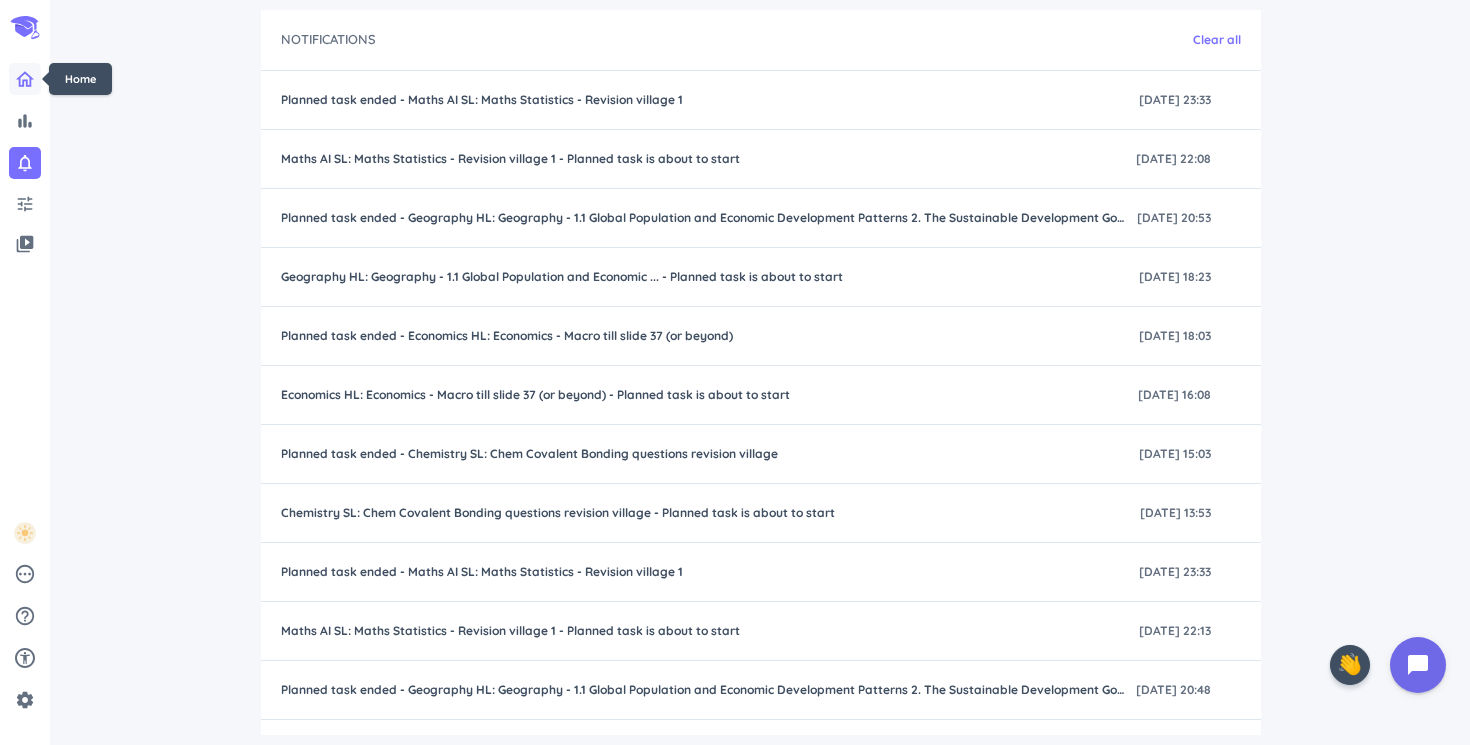 click 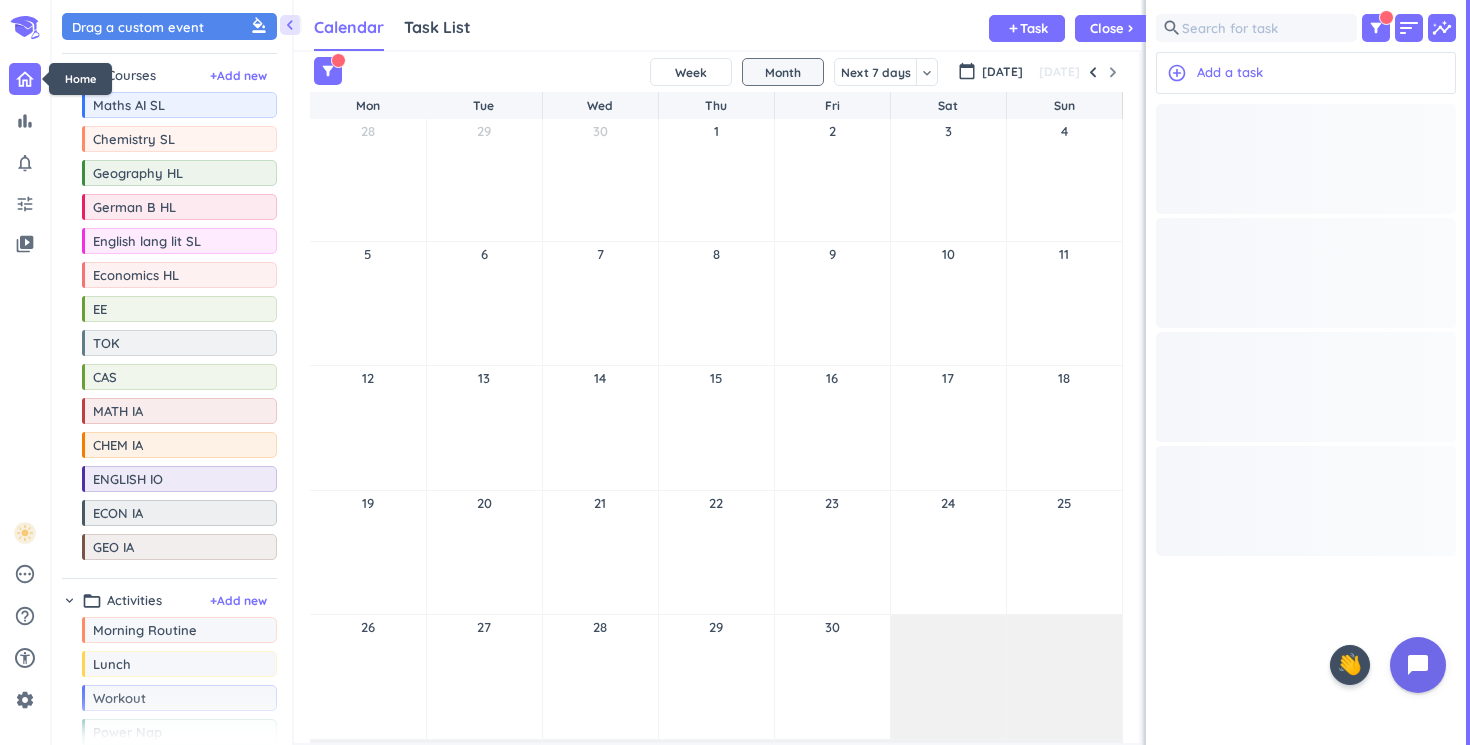 scroll, scrollTop: 1, scrollLeft: 1, axis: both 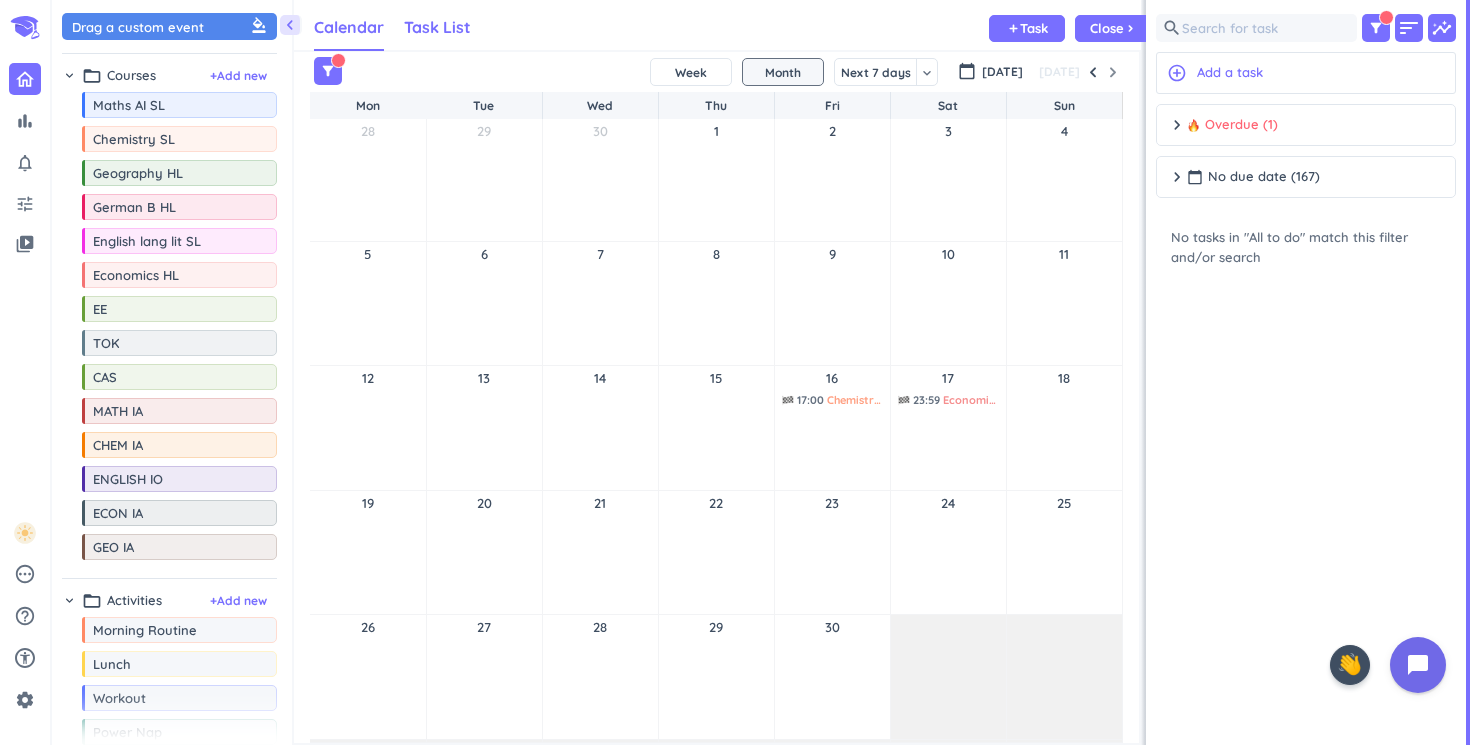 click on "Task List" at bounding box center (437, 27) 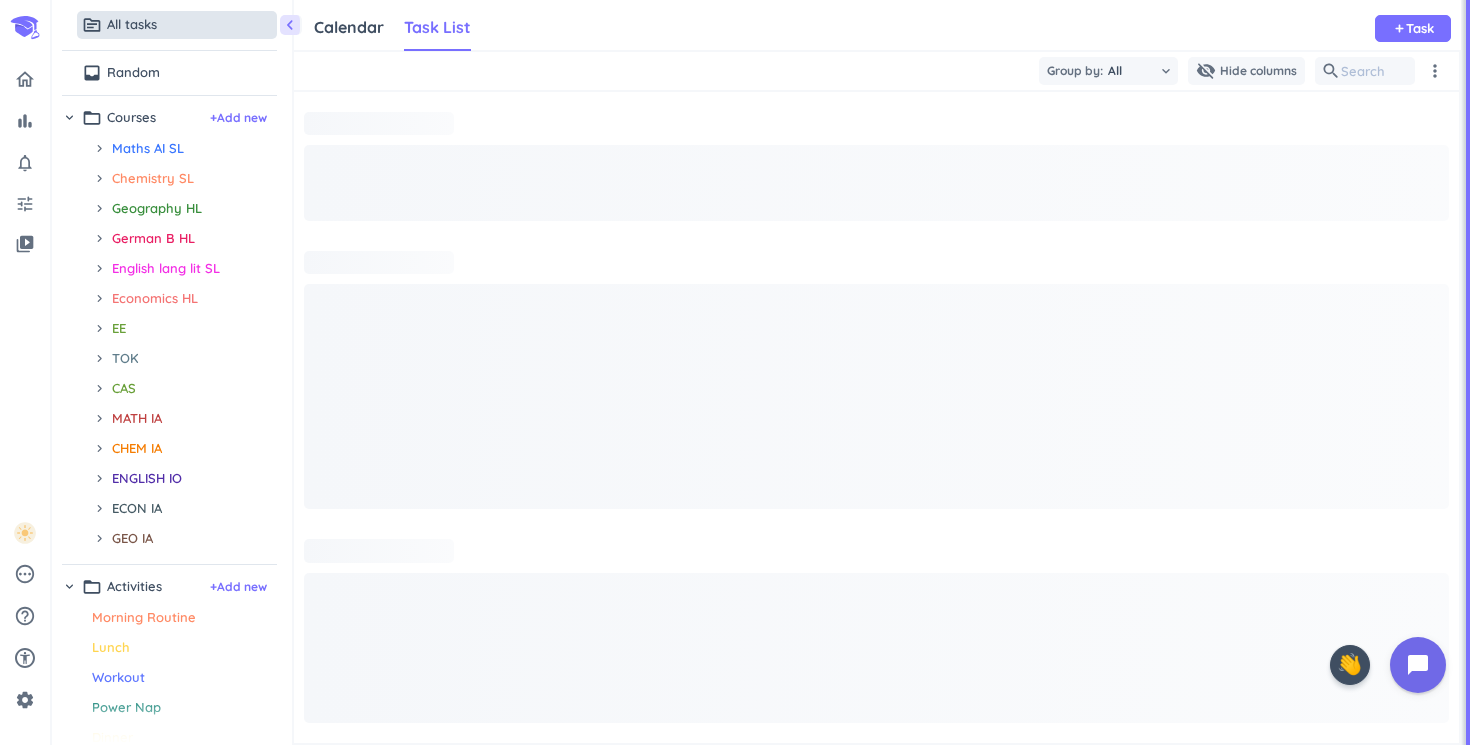 scroll, scrollTop: 1, scrollLeft: 1, axis: both 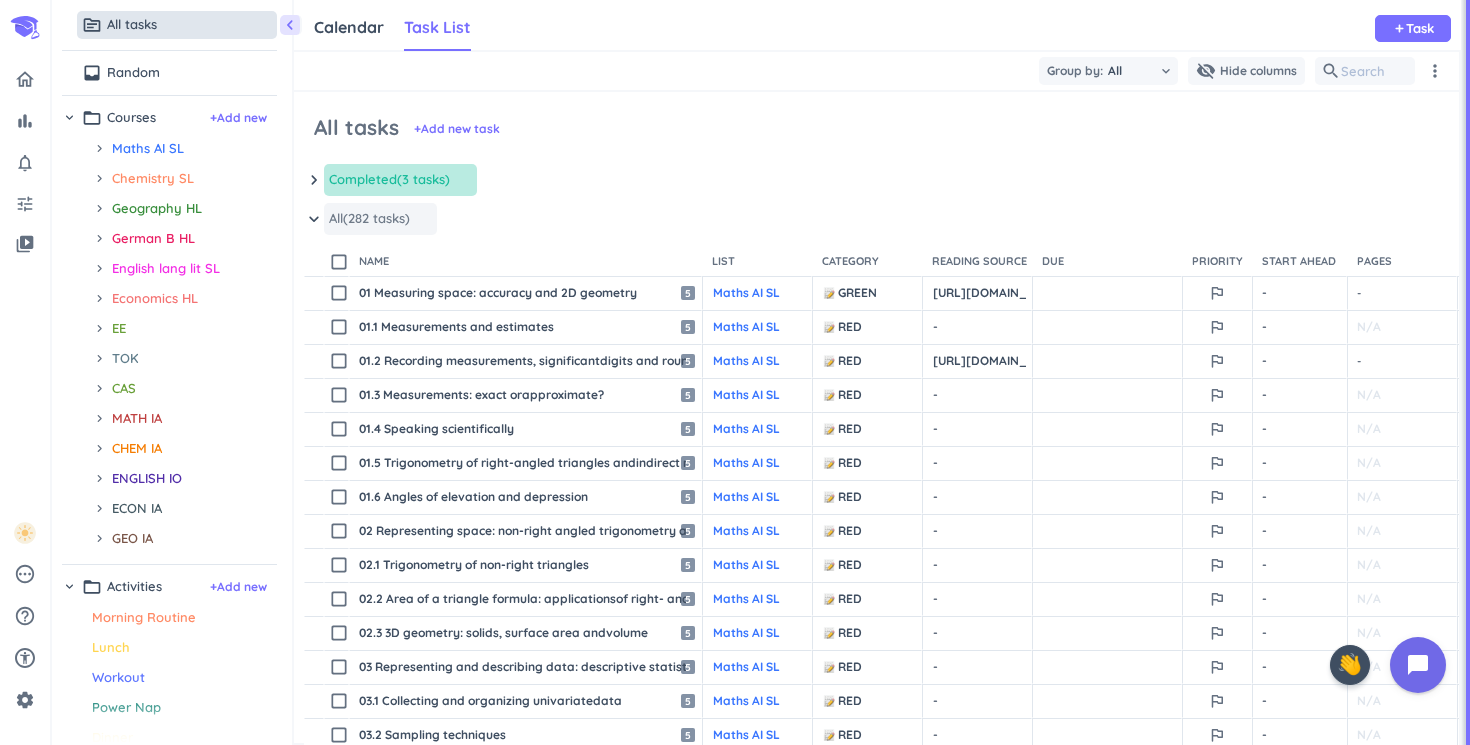 click on "All" at bounding box center (336, 219) 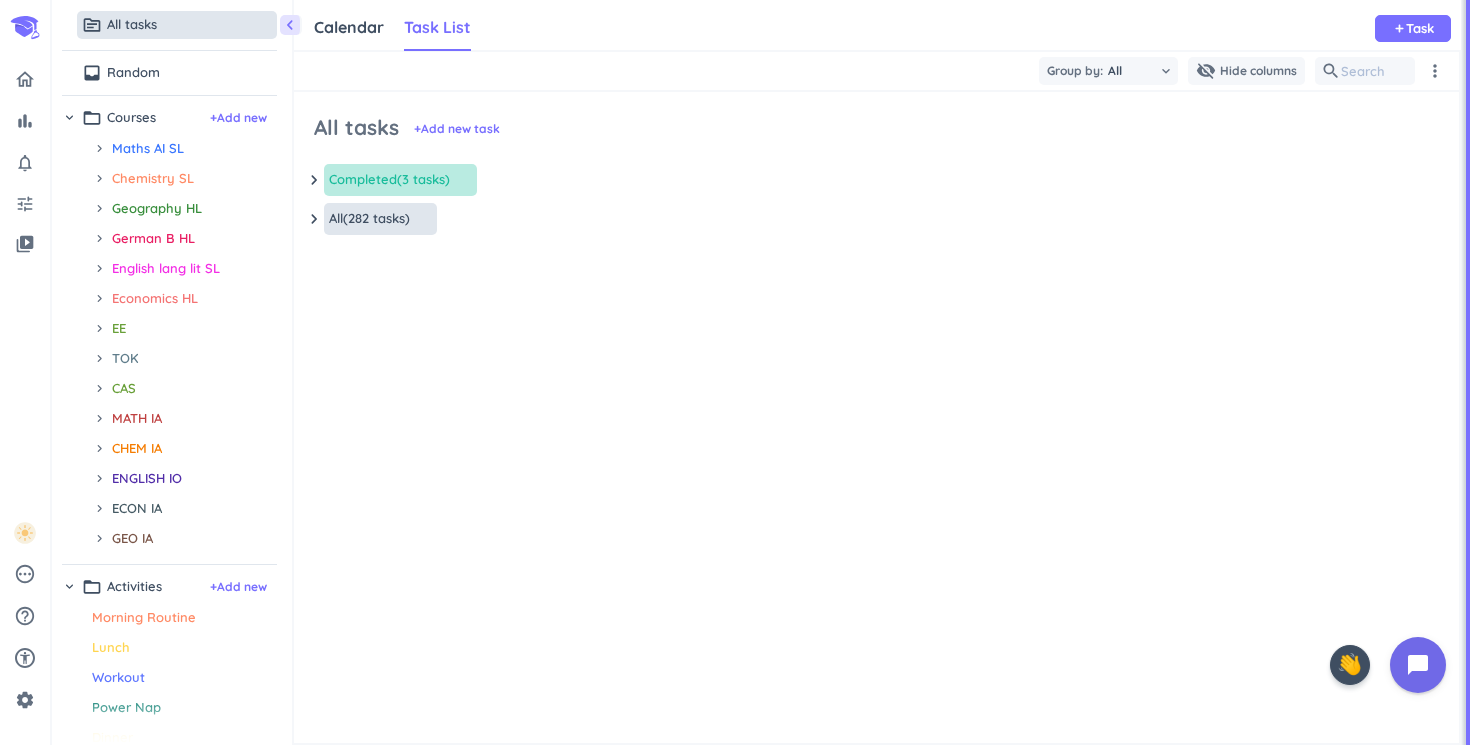 click on "keyboard_arrow_down" at bounding box center [314, 219] 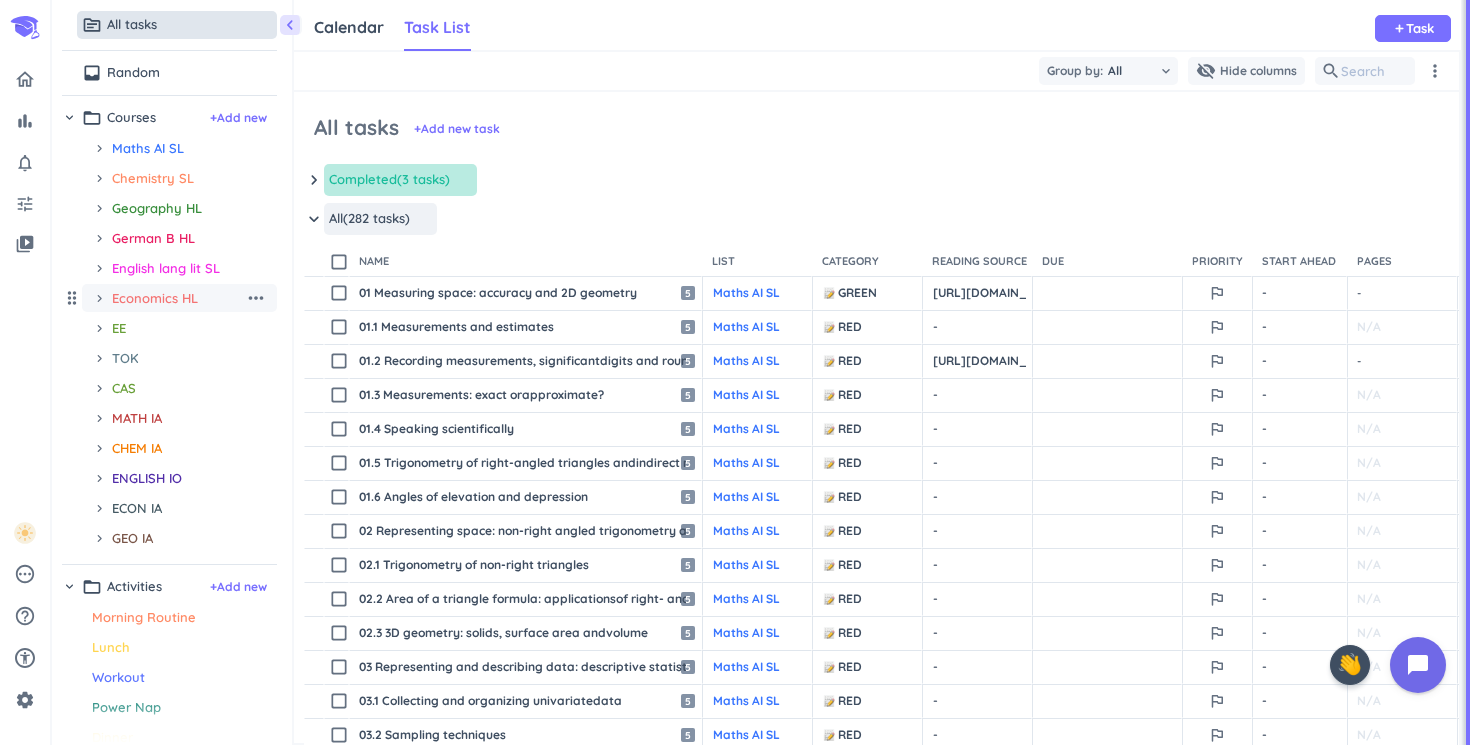 click on "Economics HL" at bounding box center [178, 298] 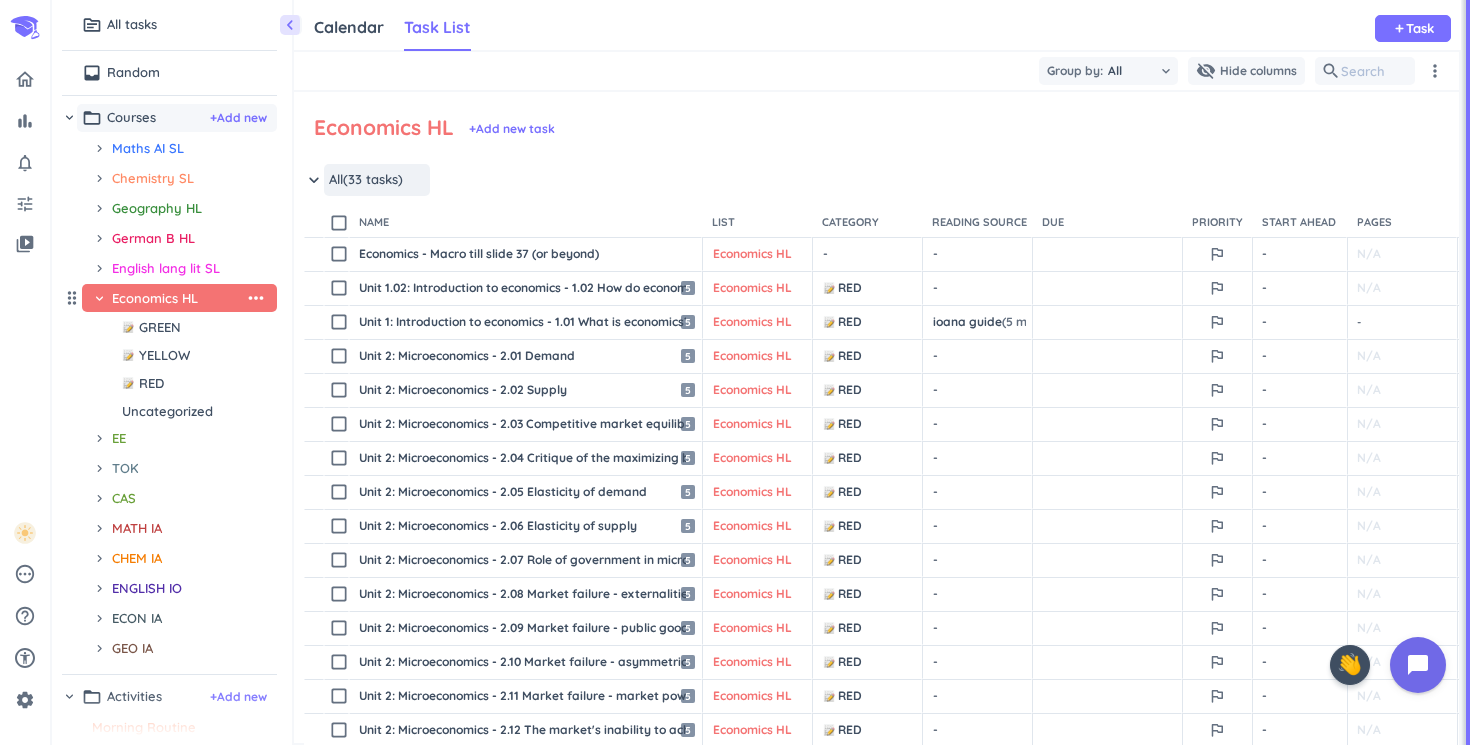 scroll, scrollTop: 1, scrollLeft: 1, axis: both 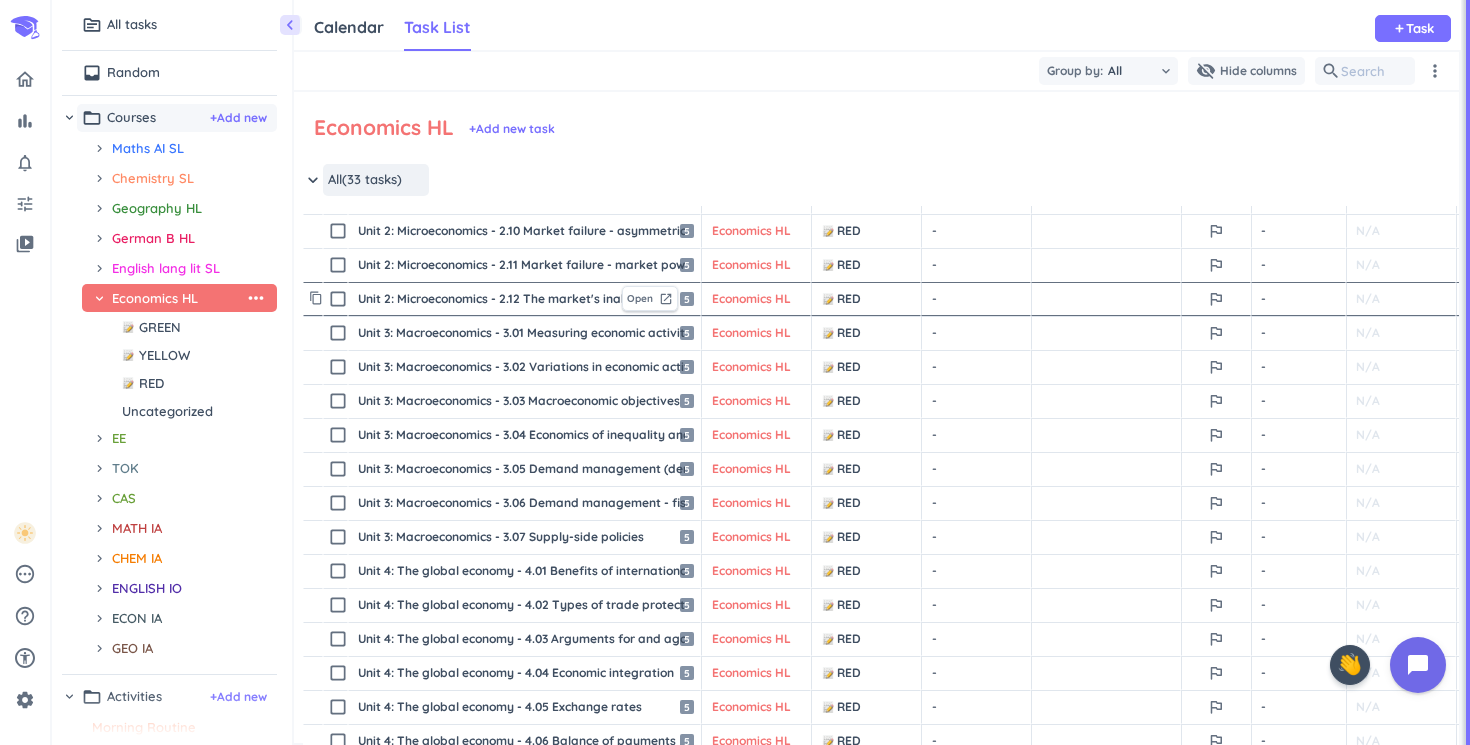 click on "Unit 2: Microeconomics - 2.12 The market's inability to achieve equity" at bounding box center (485, 299) 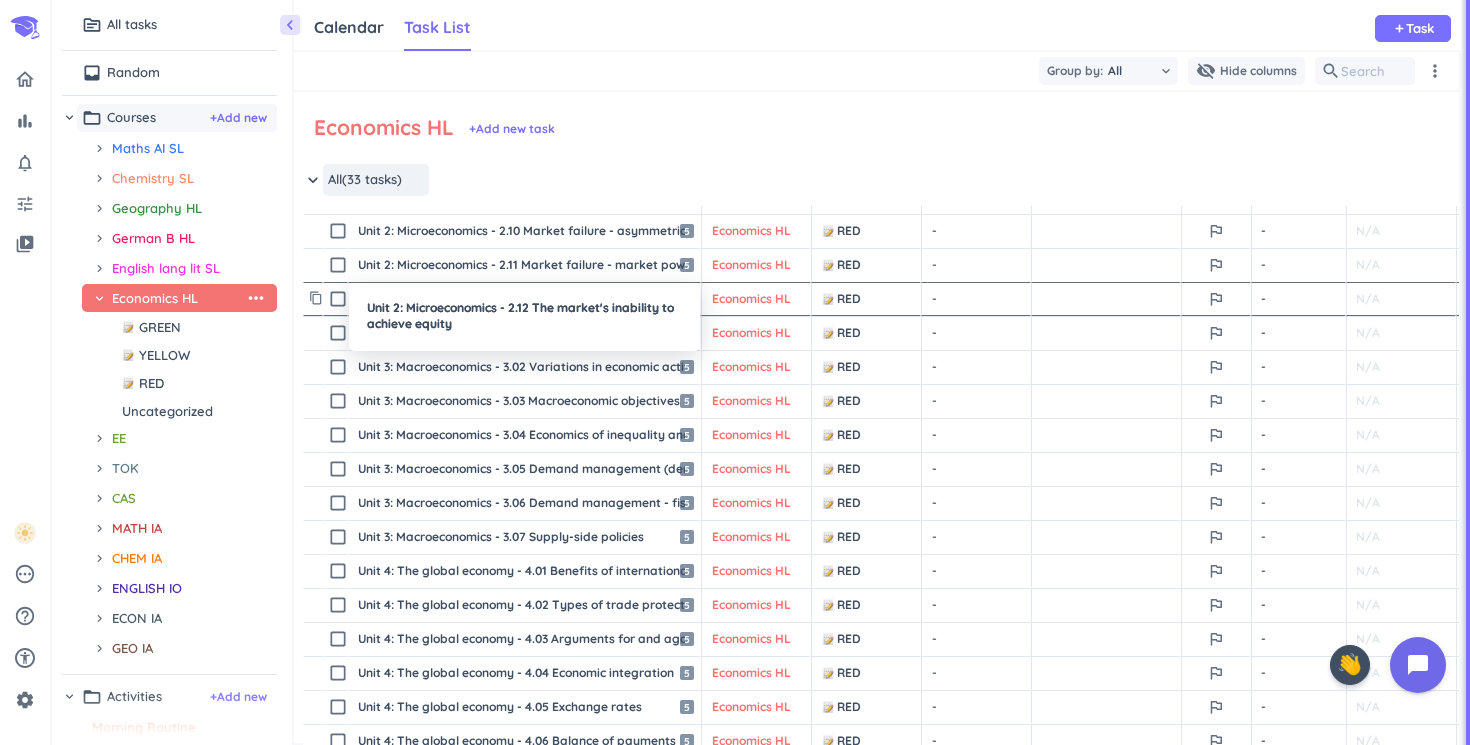 click at bounding box center [735, 372] 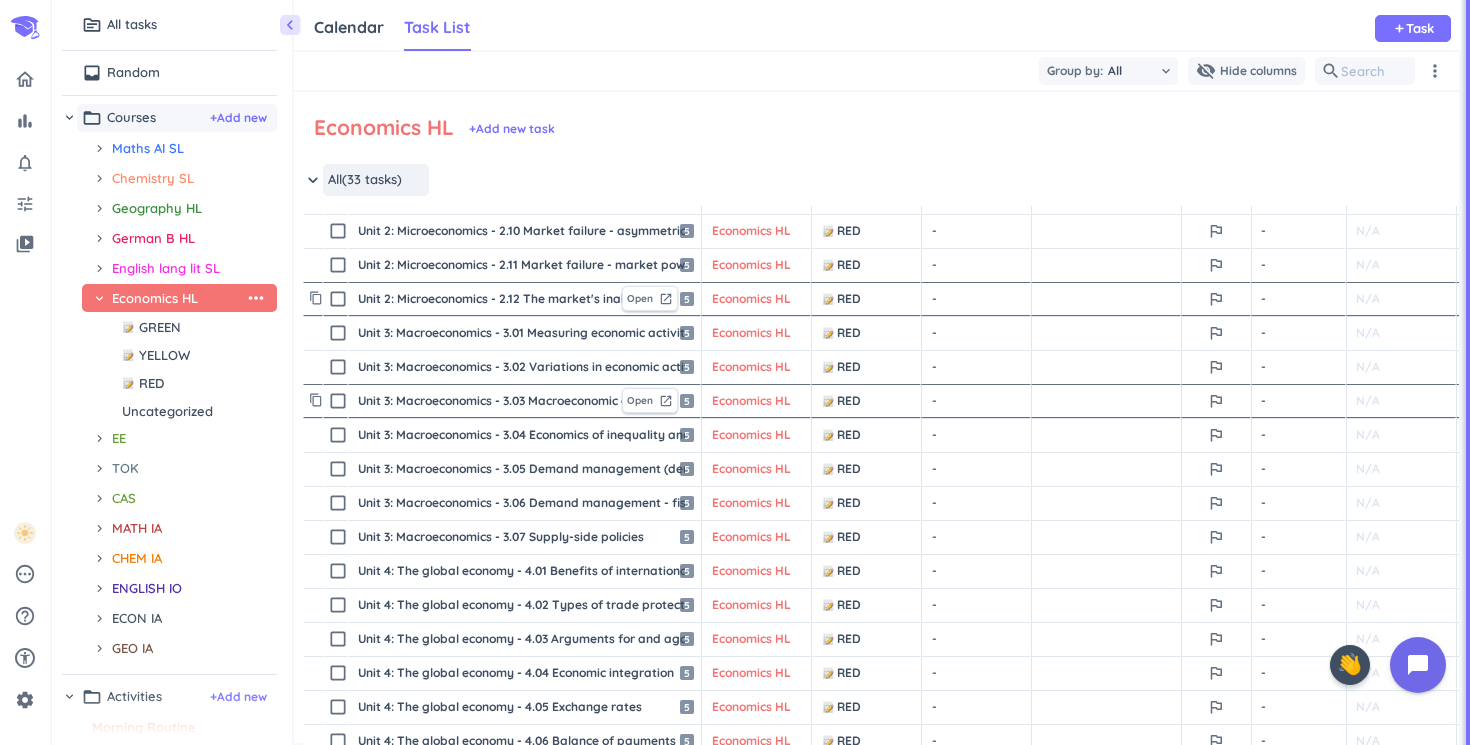 click on "Unit 3: Macroeconomics - 3.03 Macroeconomic objectives" at bounding box center [485, 401] 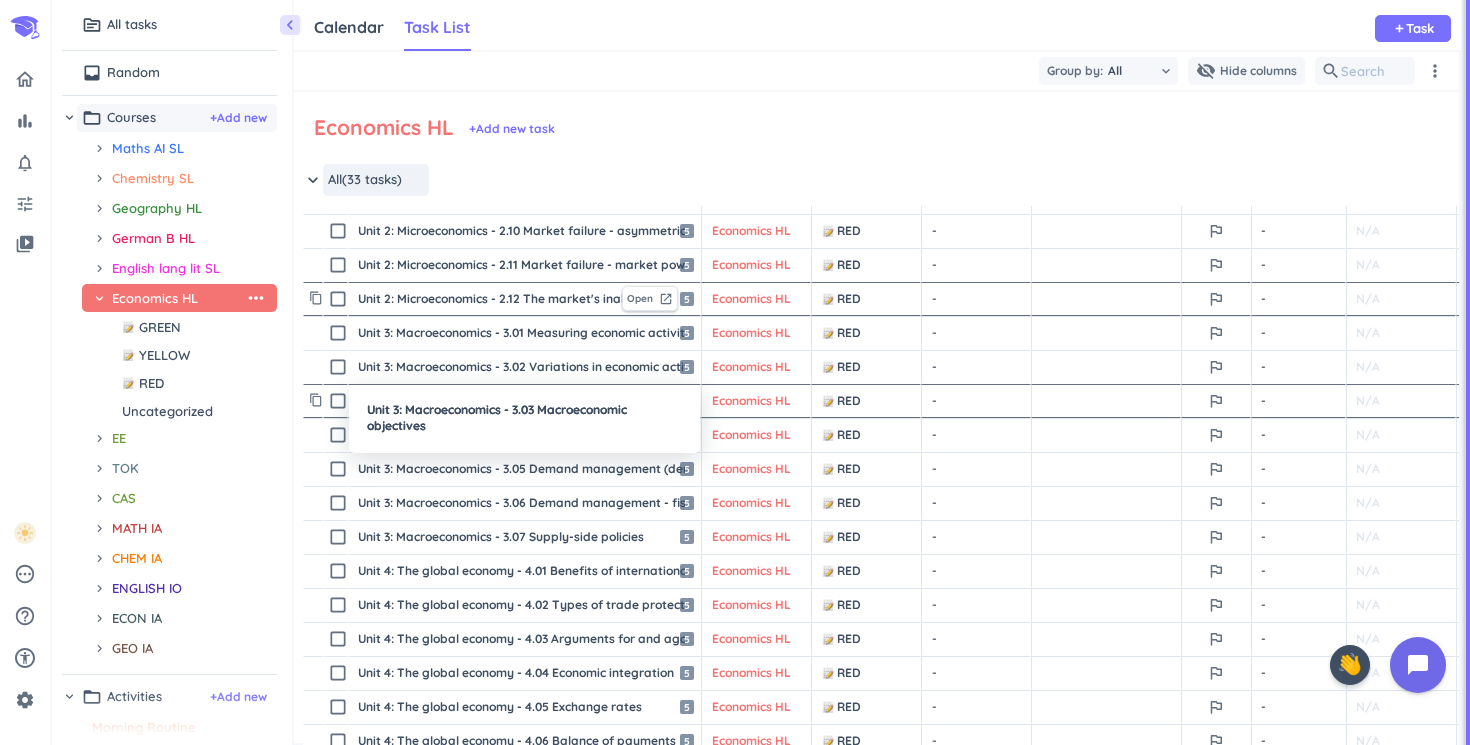 click at bounding box center (735, 372) 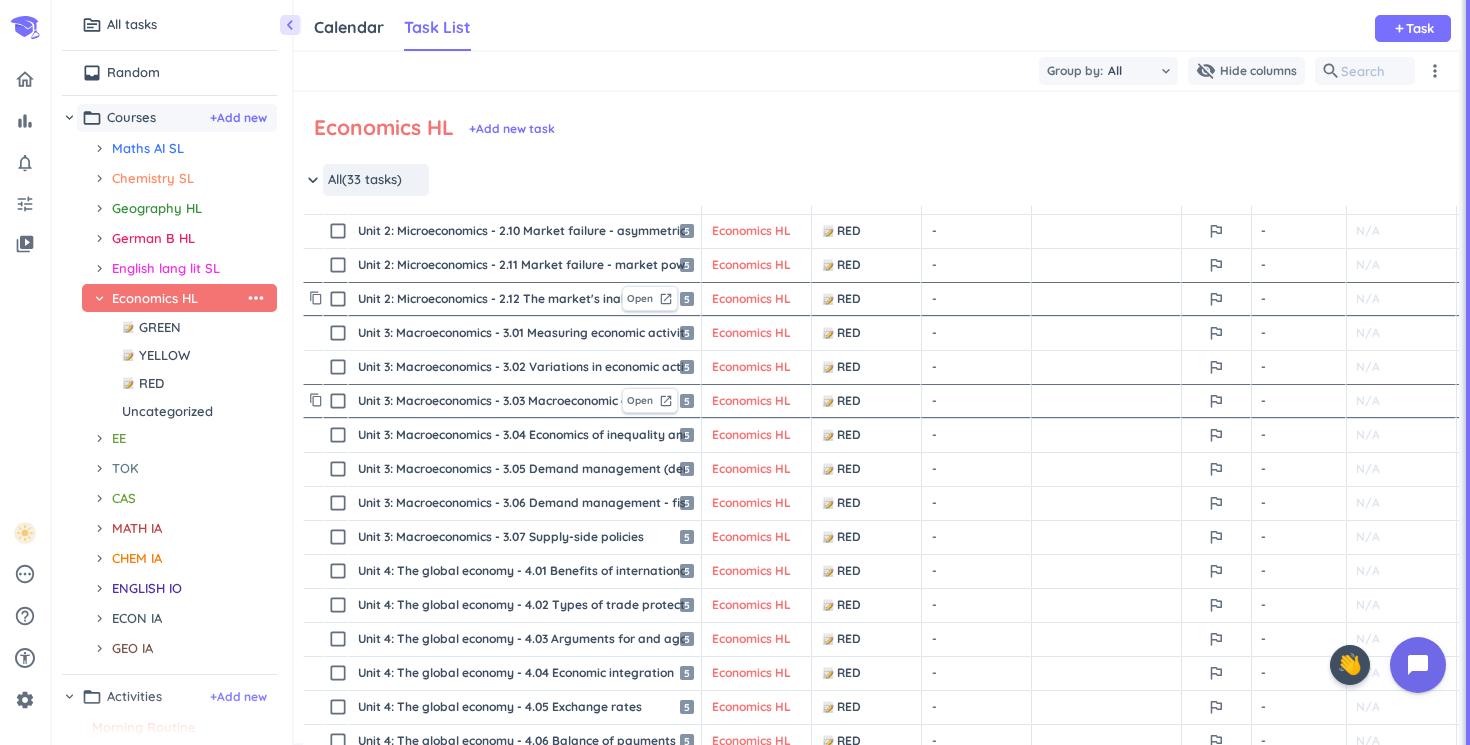 click on "Unit 3: Macroeconomics - 3.03 Macroeconomic objectives" at bounding box center (485, 401) 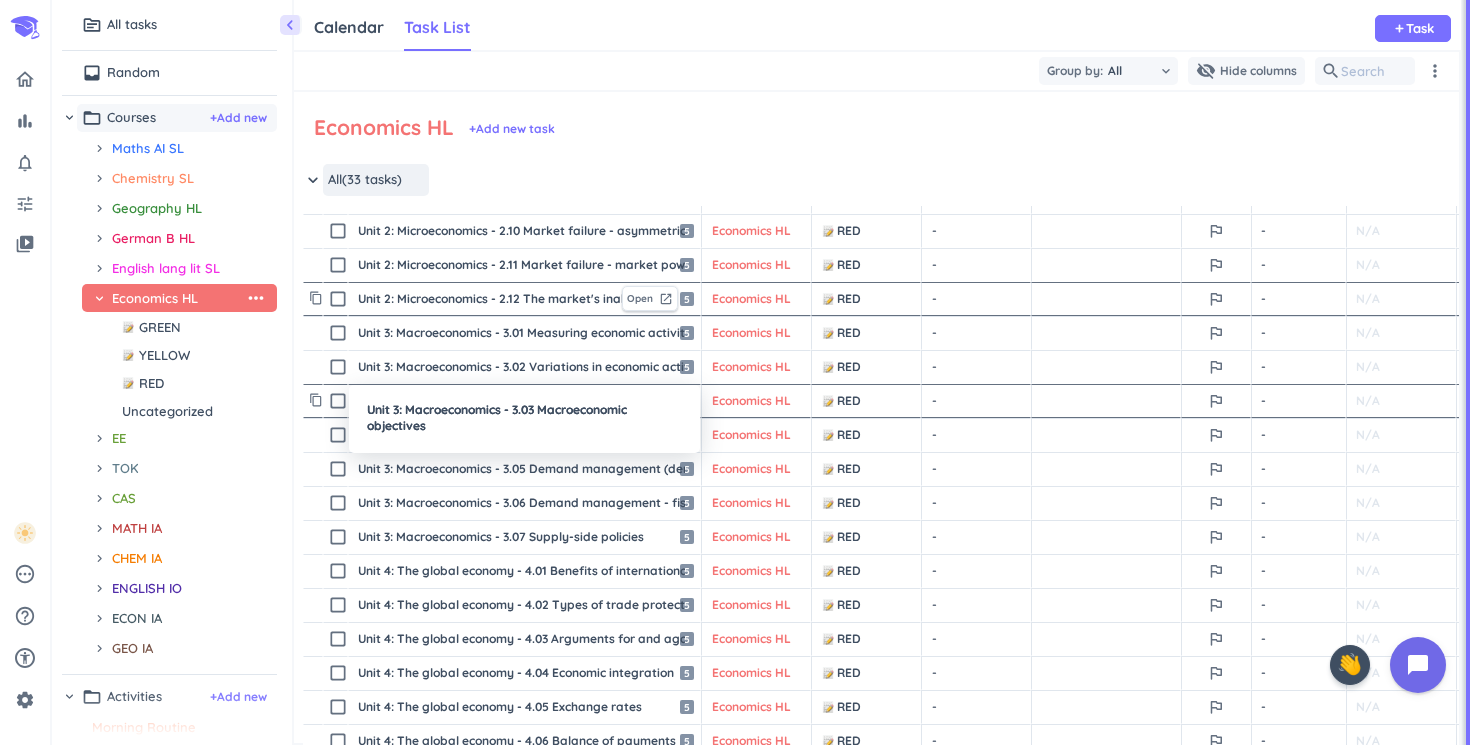 click at bounding box center [735, 372] 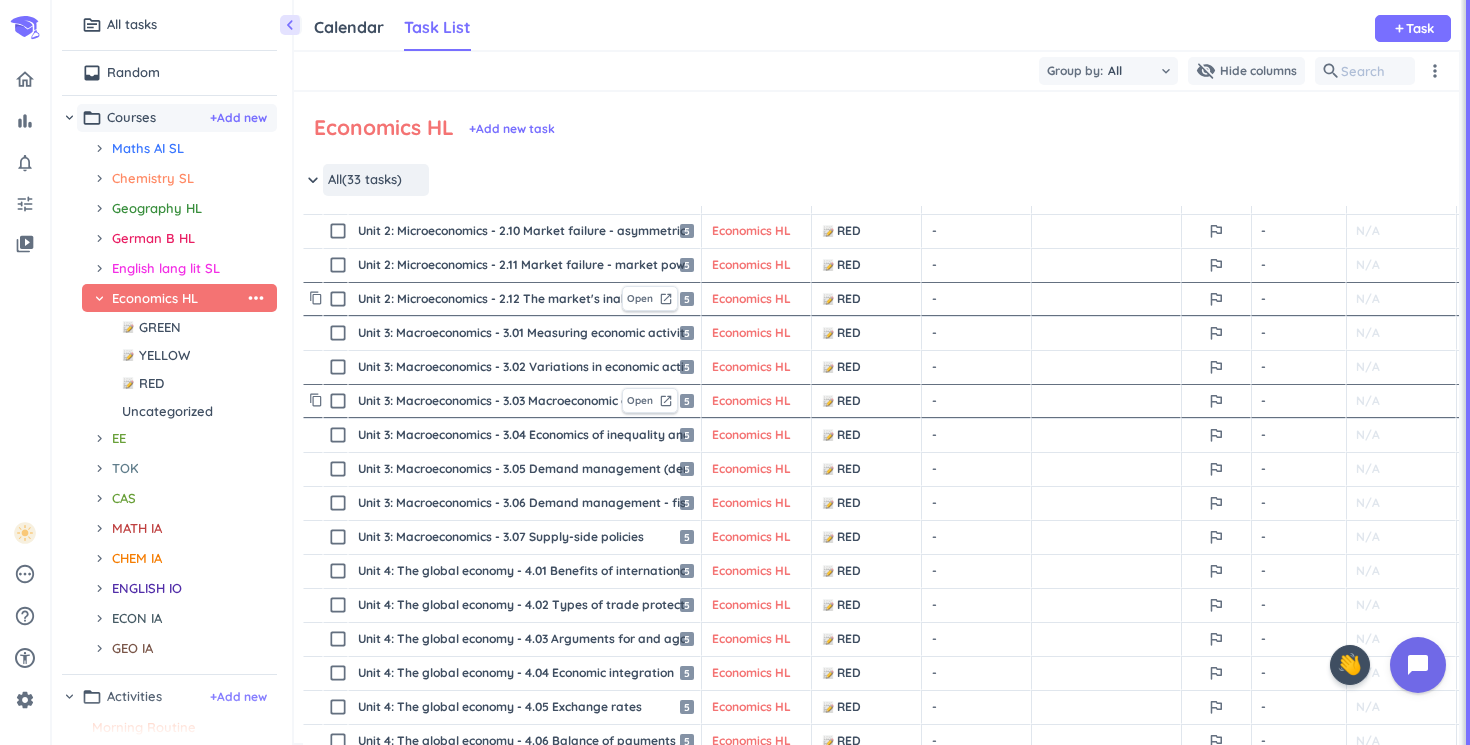 scroll, scrollTop: 0, scrollLeft: 1, axis: horizontal 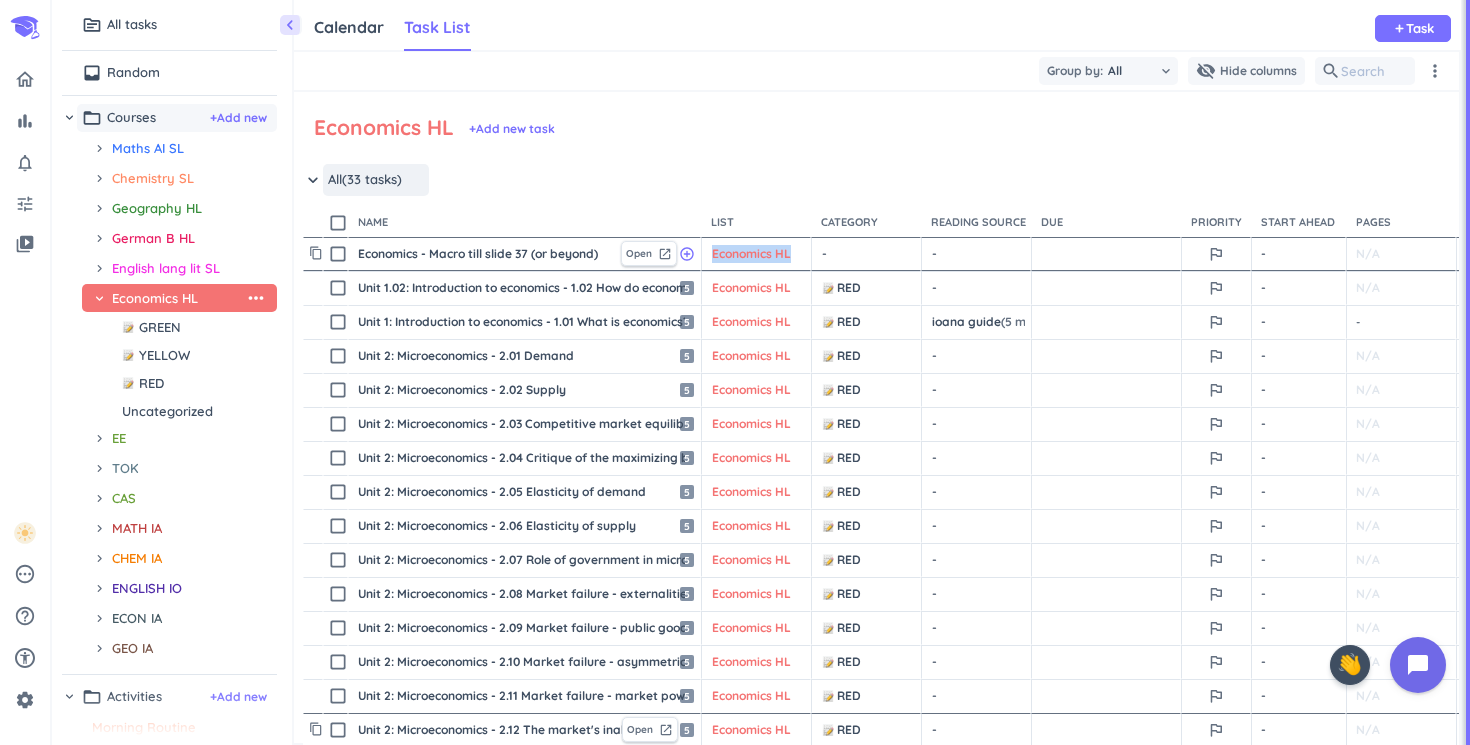 drag, startPoint x: 703, startPoint y: 241, endPoint x: 872, endPoint y: 242, distance: 169.00296 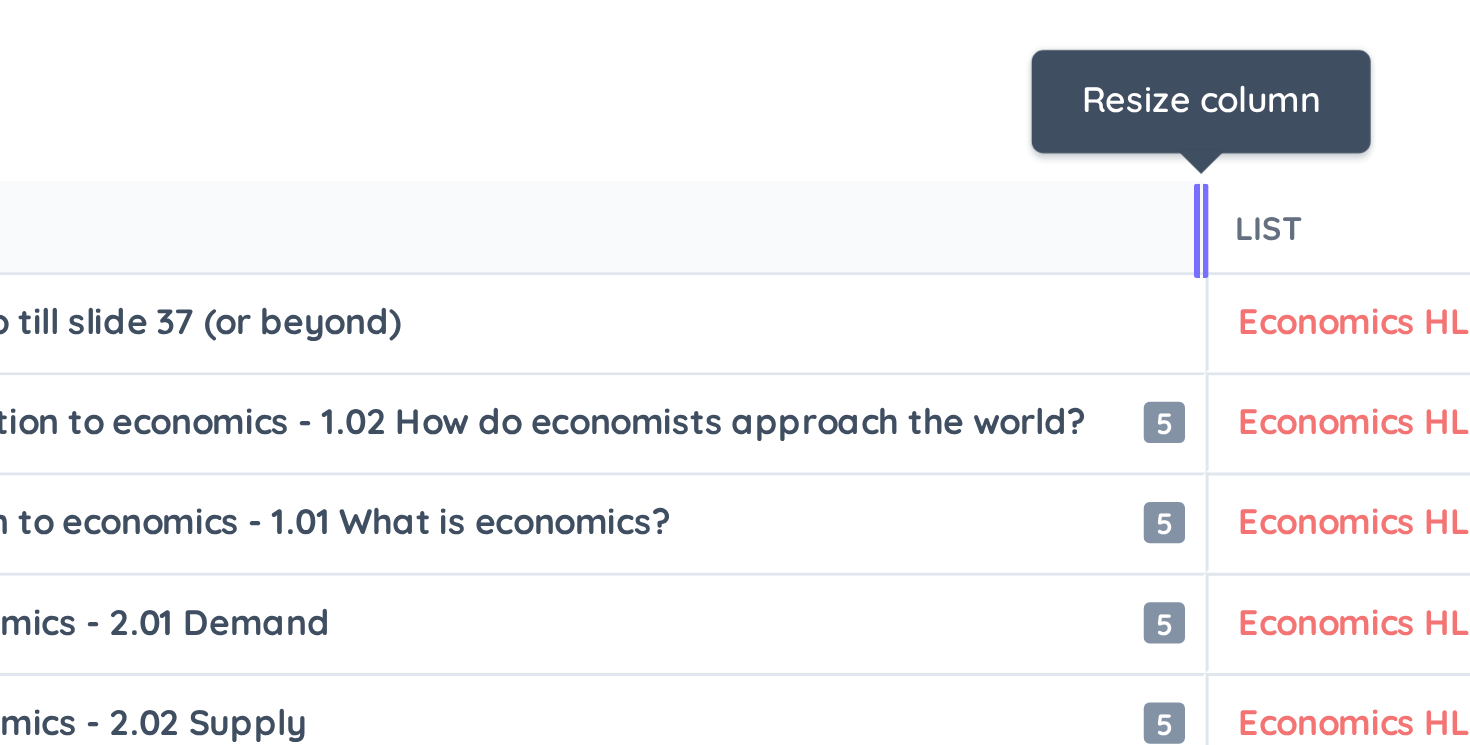 drag, startPoint x: 699, startPoint y: 218, endPoint x: 867, endPoint y: 229, distance: 168.35974 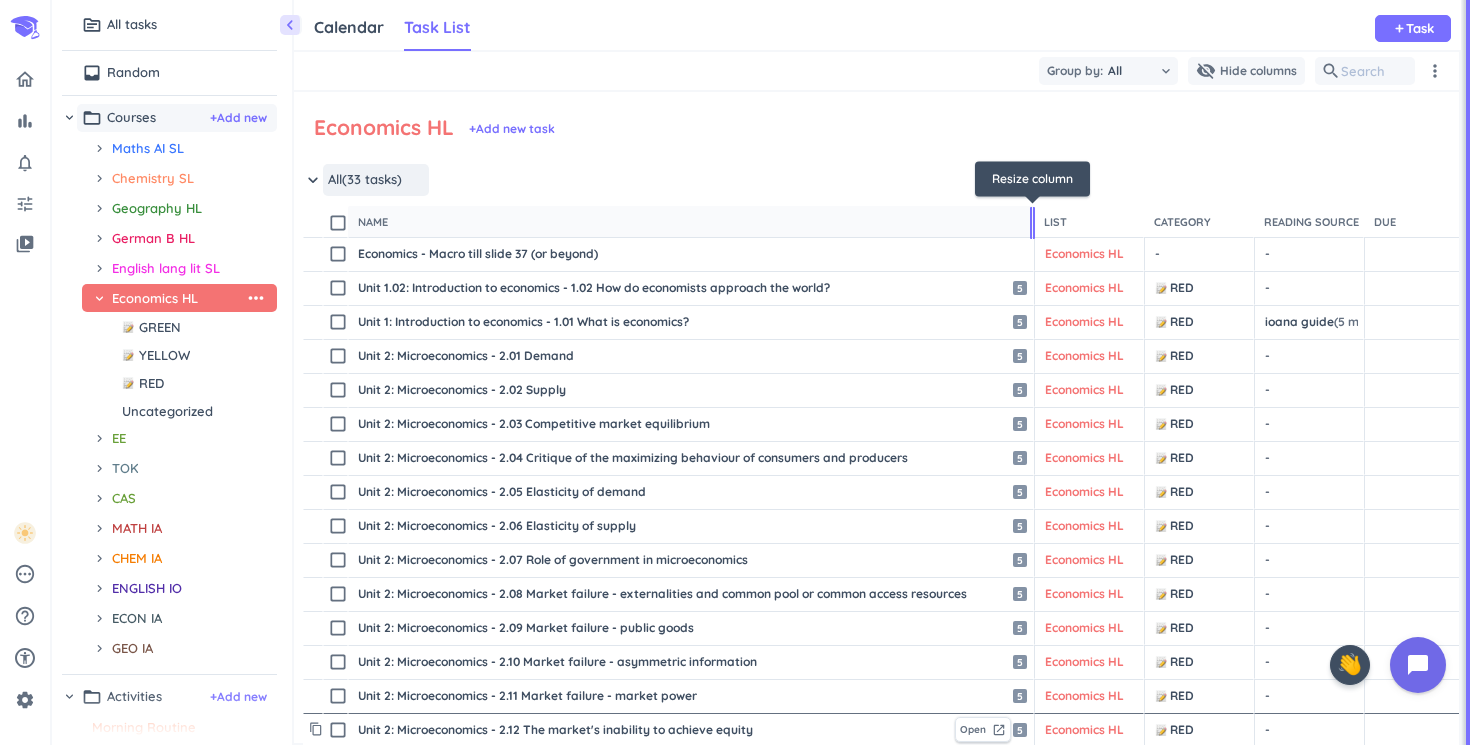 drag, startPoint x: 866, startPoint y: 223, endPoint x: 1031, endPoint y: 230, distance: 165.14842 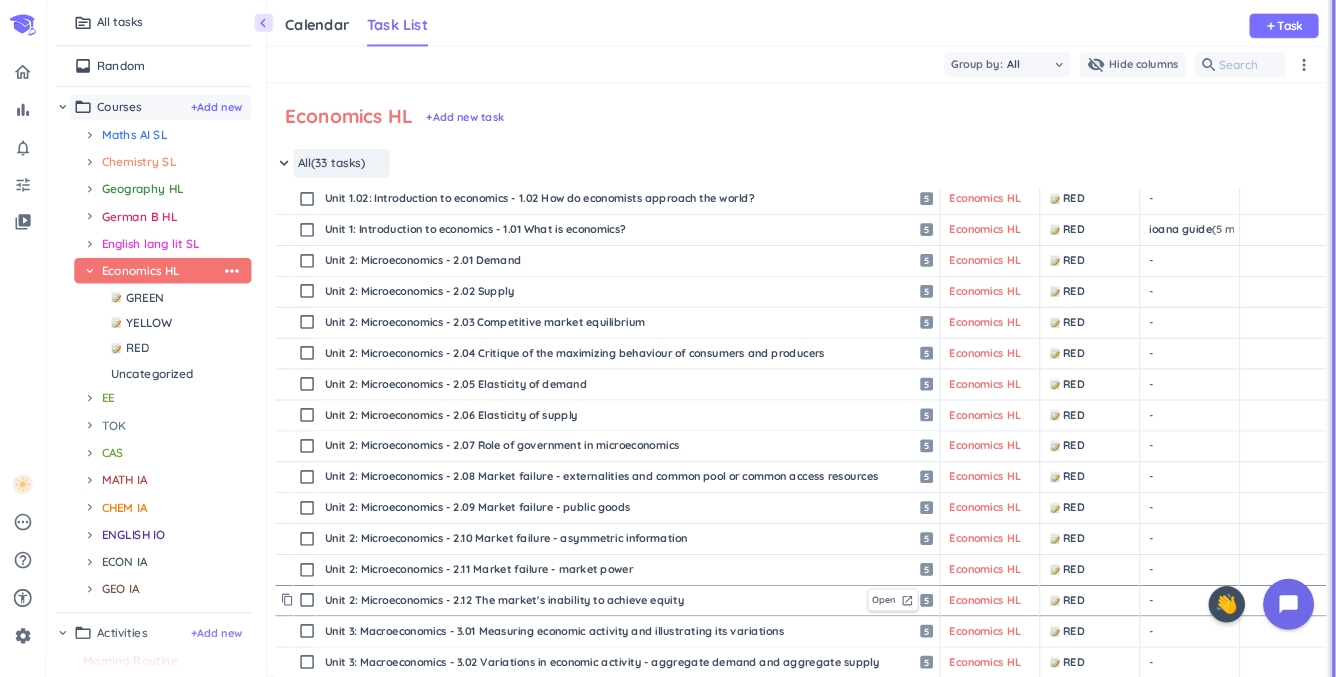 scroll, scrollTop: 0, scrollLeft: 1, axis: horizontal 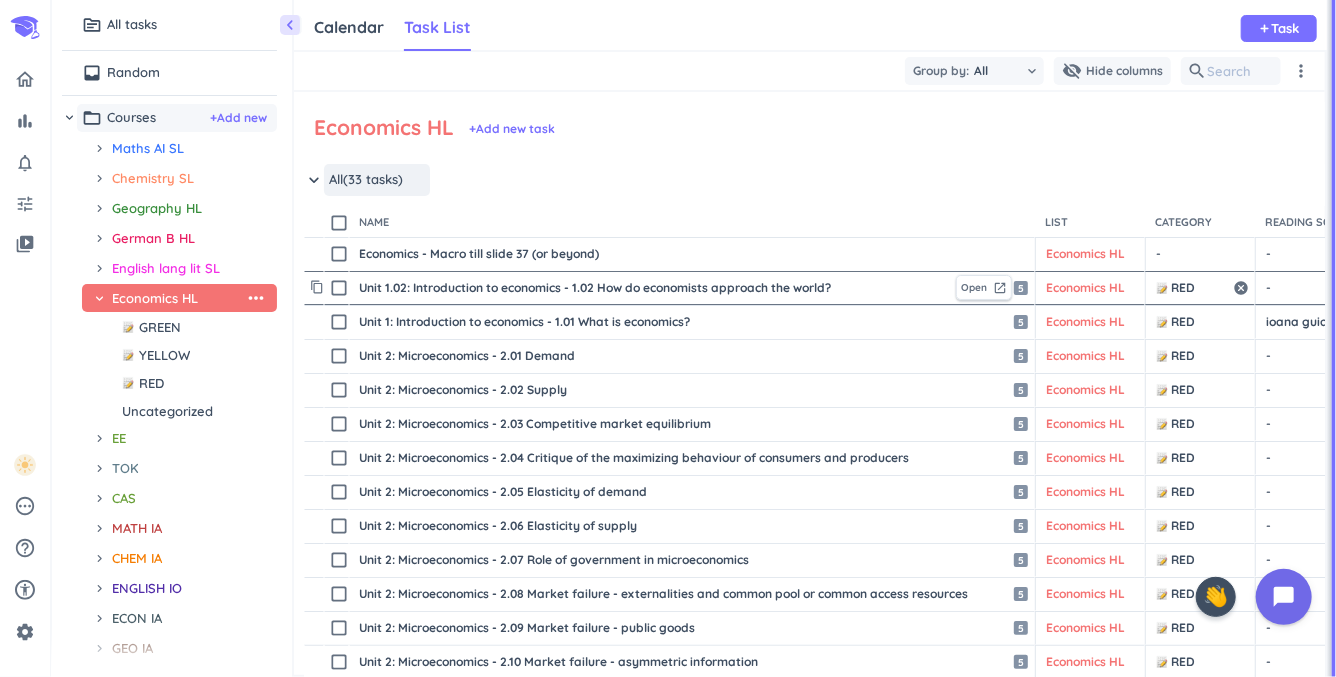 click on "RED" at bounding box center (1193, 288) 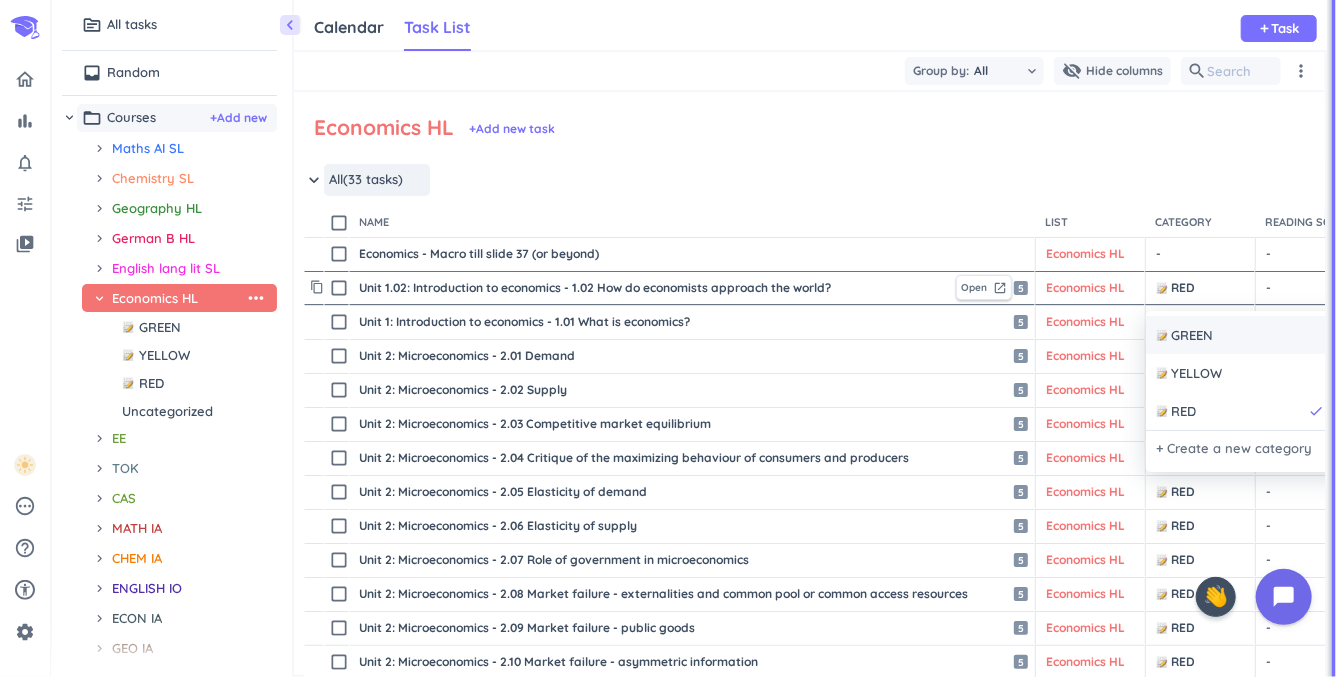 click on "GREEN more_horiz" at bounding box center [1251, 335] 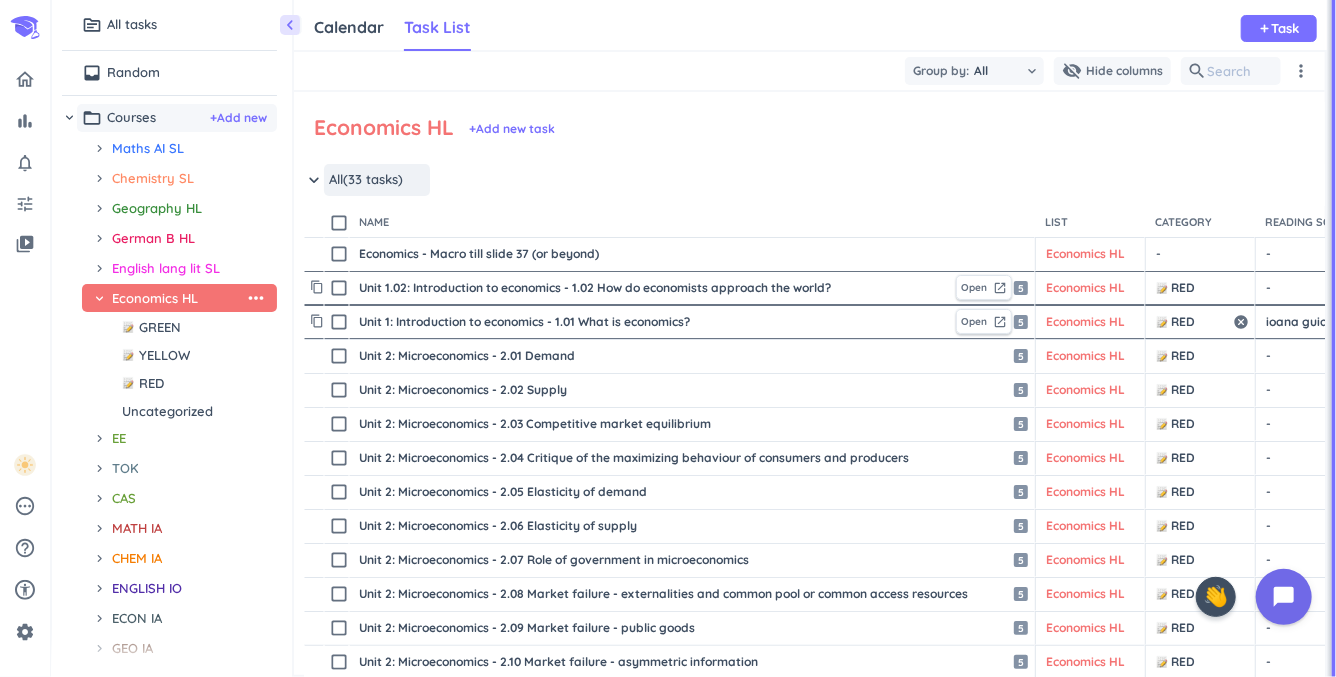 click on "RED" at bounding box center (1193, 322) 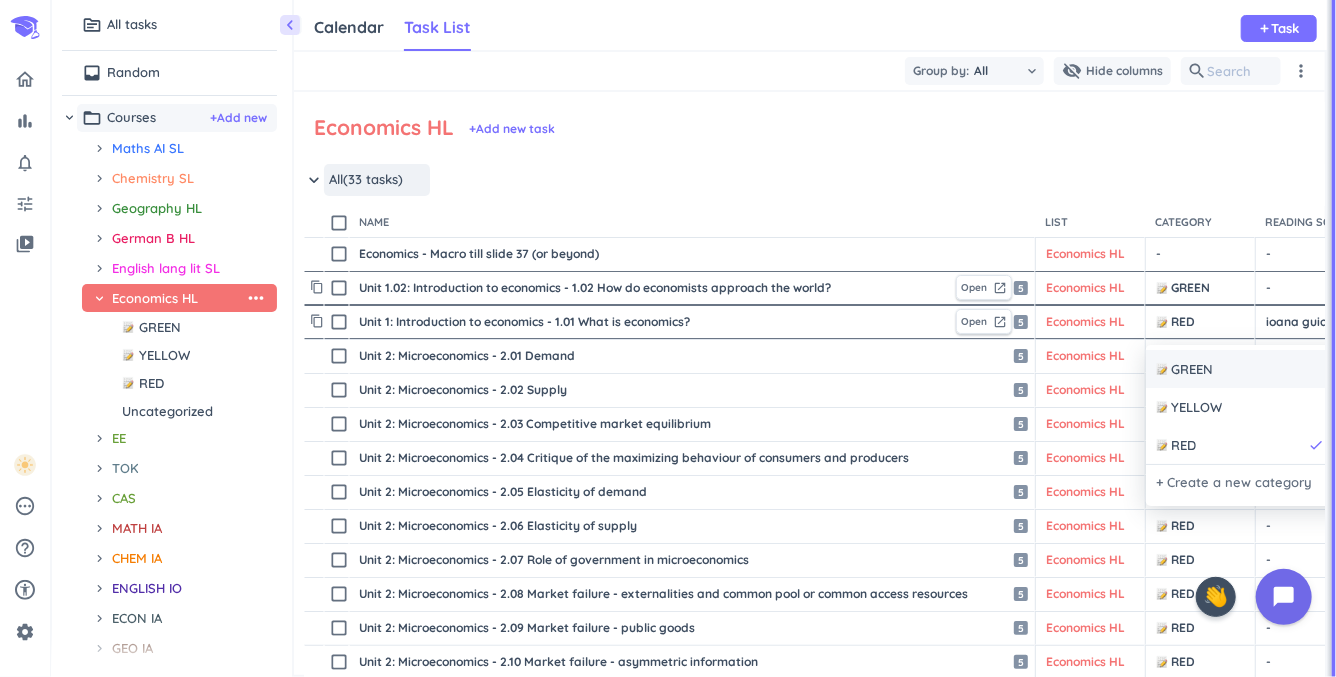 click on "GREEN" at bounding box center (1192, 370) 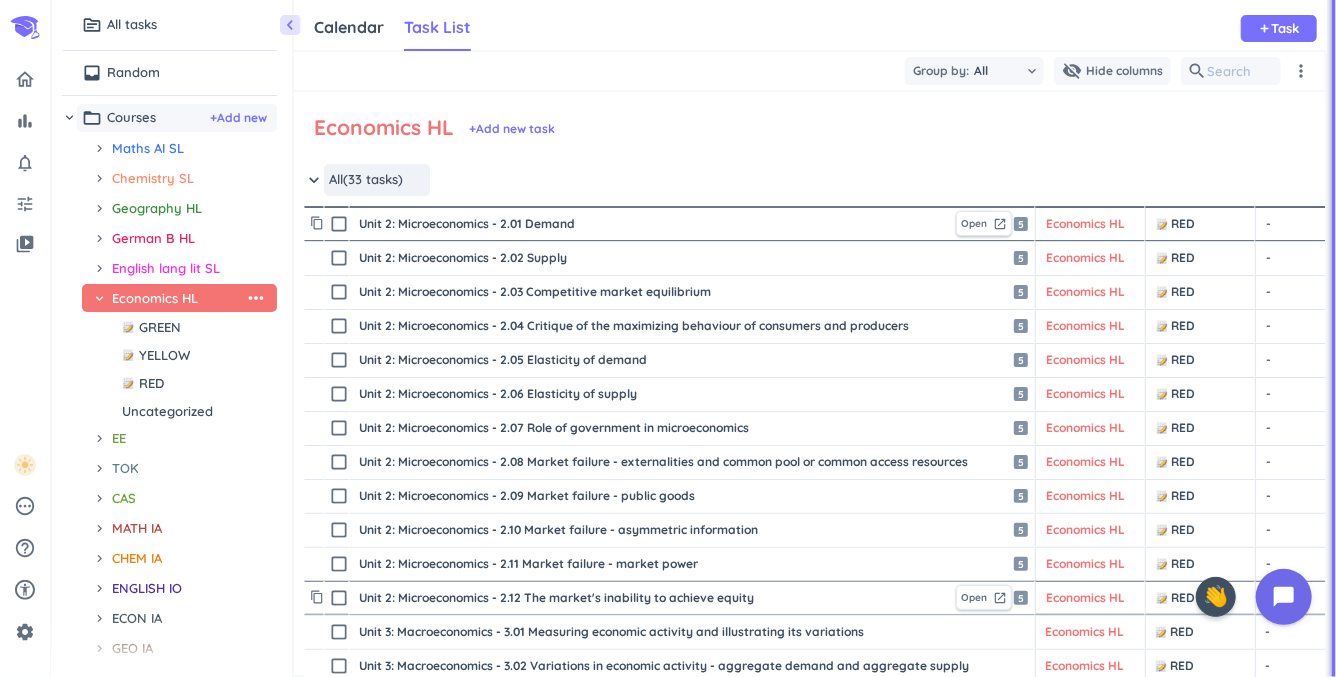 scroll, scrollTop: 132, scrollLeft: 1, axis: both 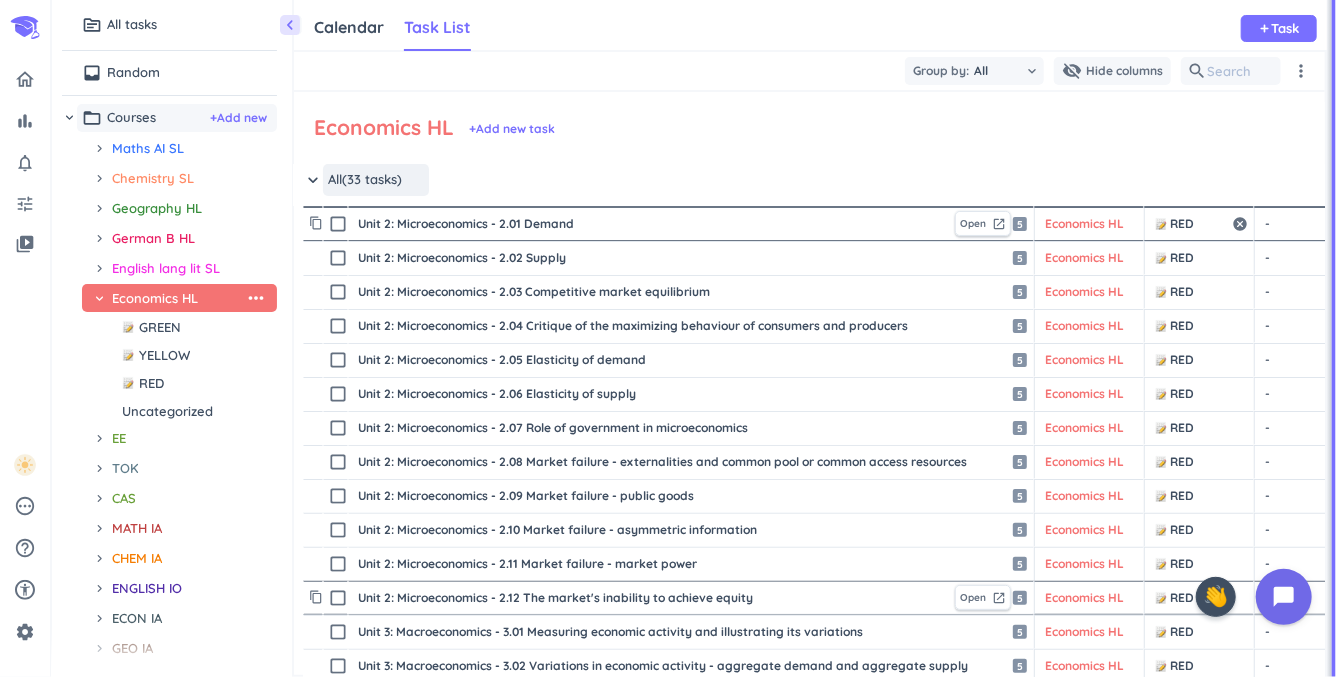 click on "RED" at bounding box center (1192, 224) 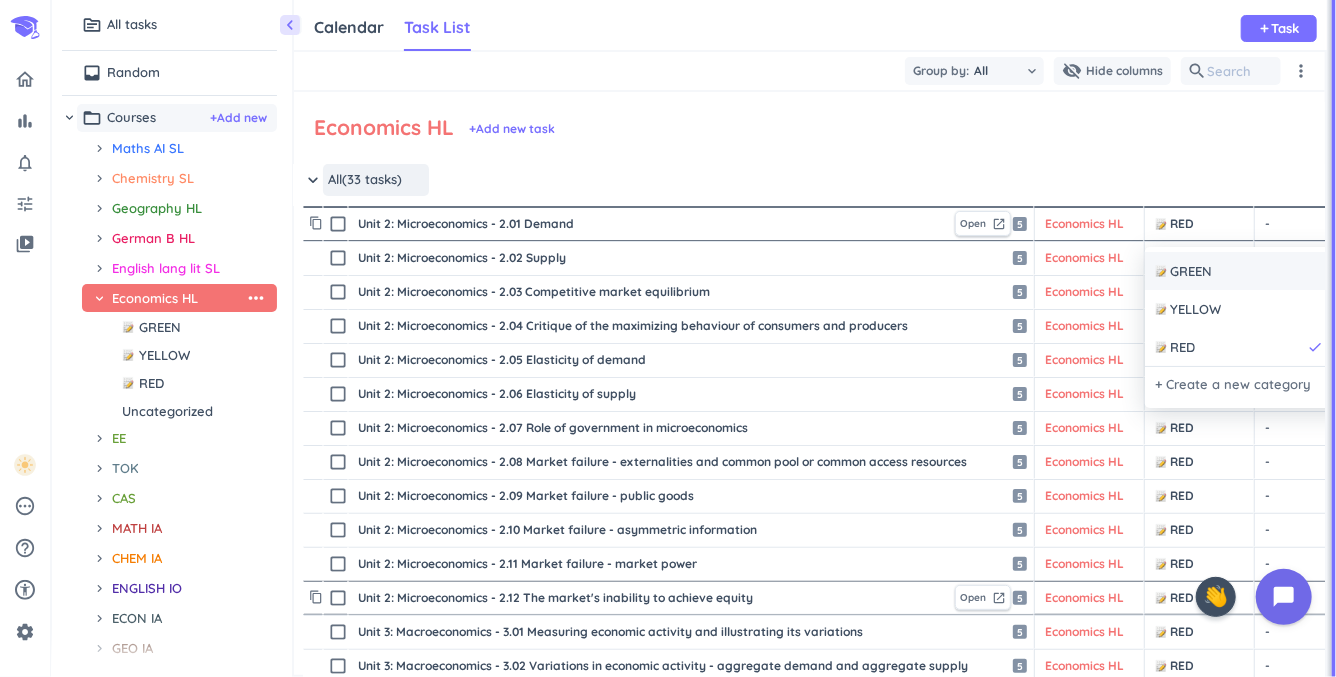 click on "GREEN" at bounding box center [1191, 272] 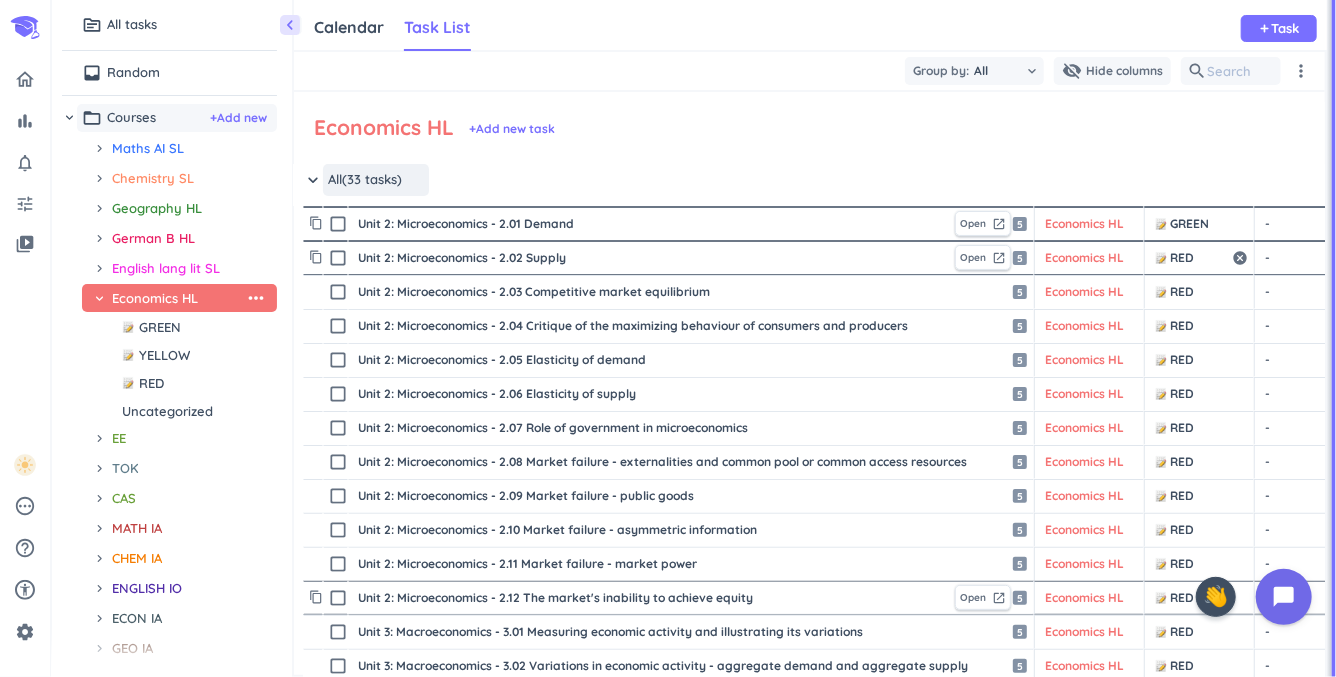 click on "RED" at bounding box center (1192, 258) 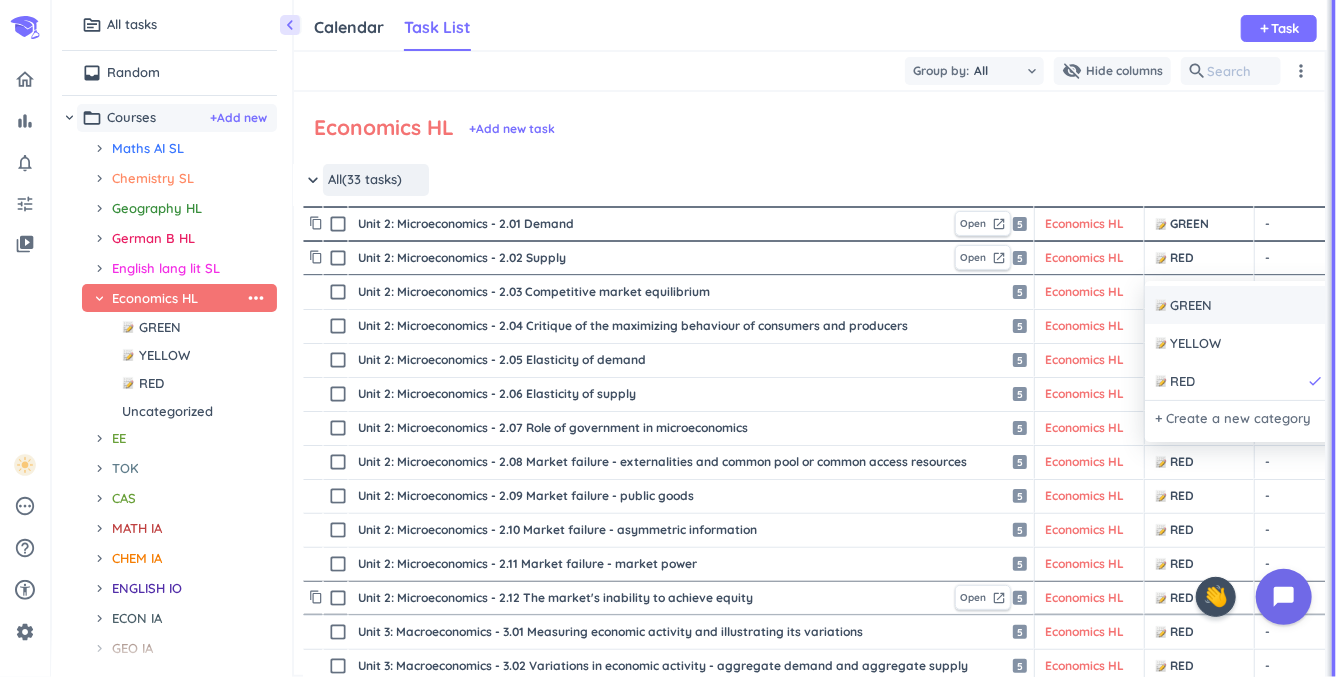 click on "GREEN more_horiz" at bounding box center [1250, 305] 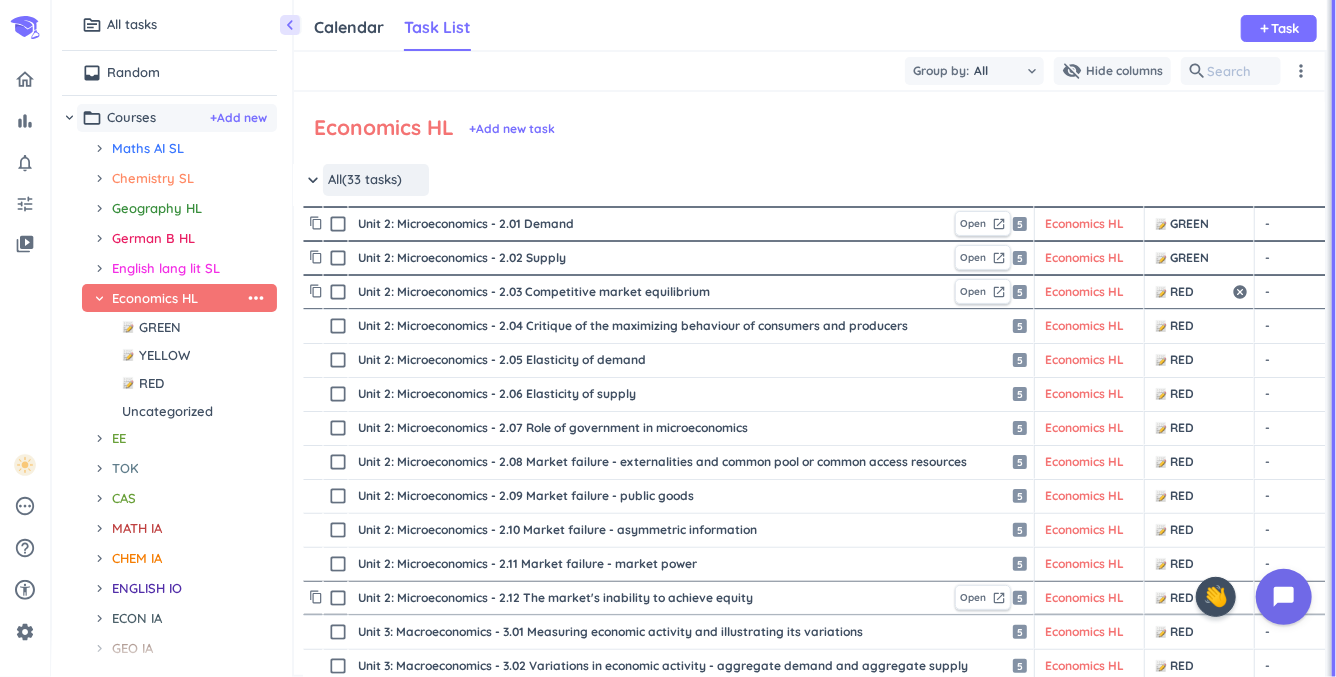 click on "RED" at bounding box center [1192, 292] 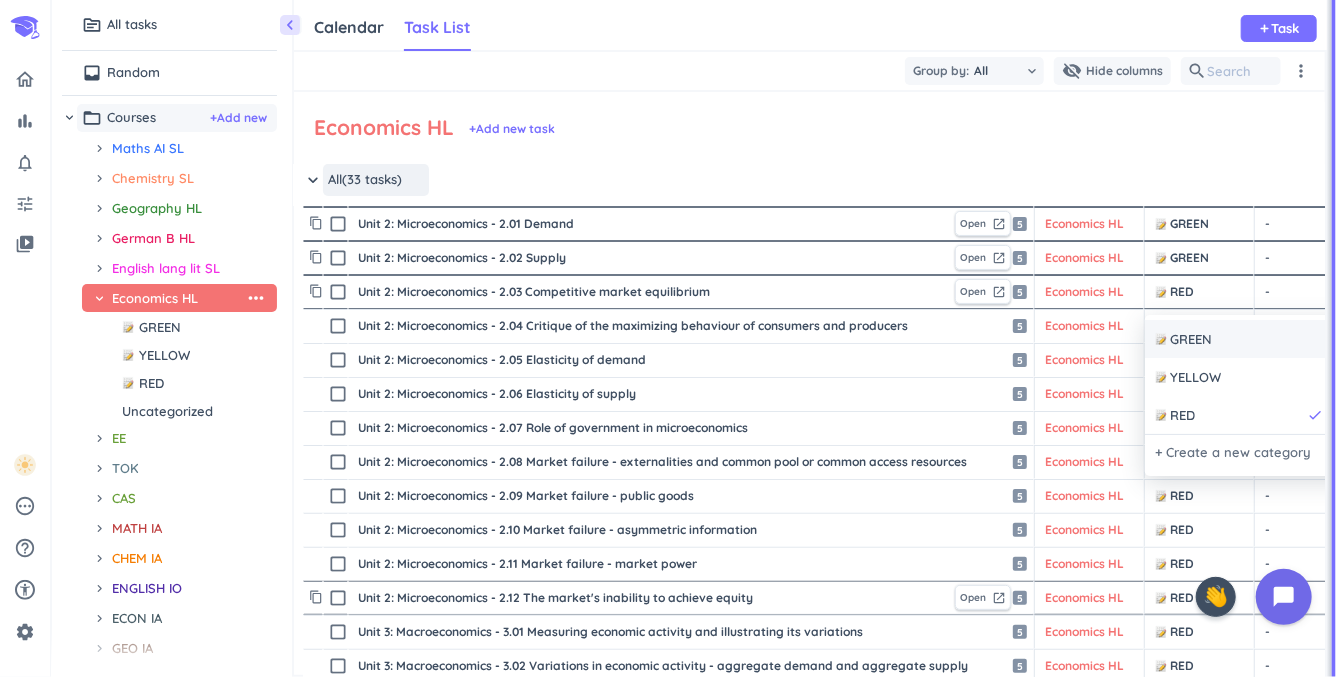 click on "GREEN more_horiz" at bounding box center (1250, 339) 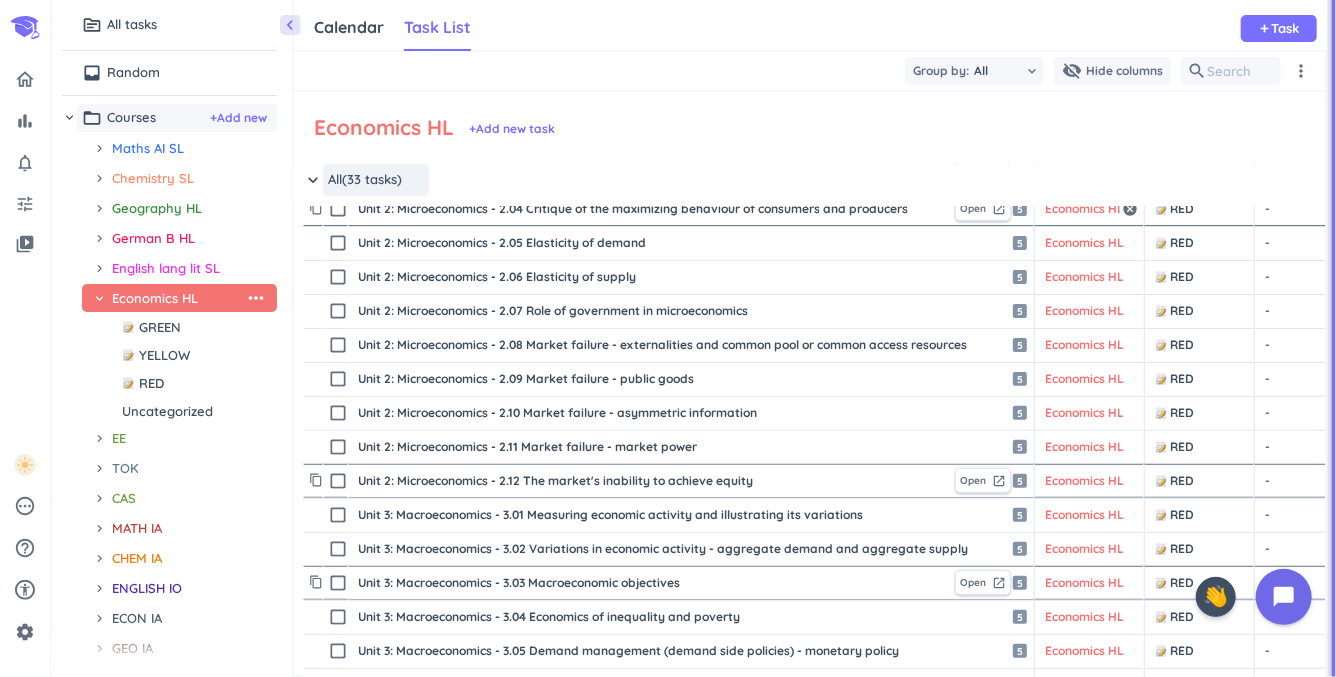 scroll, scrollTop: 230, scrollLeft: 1, axis: both 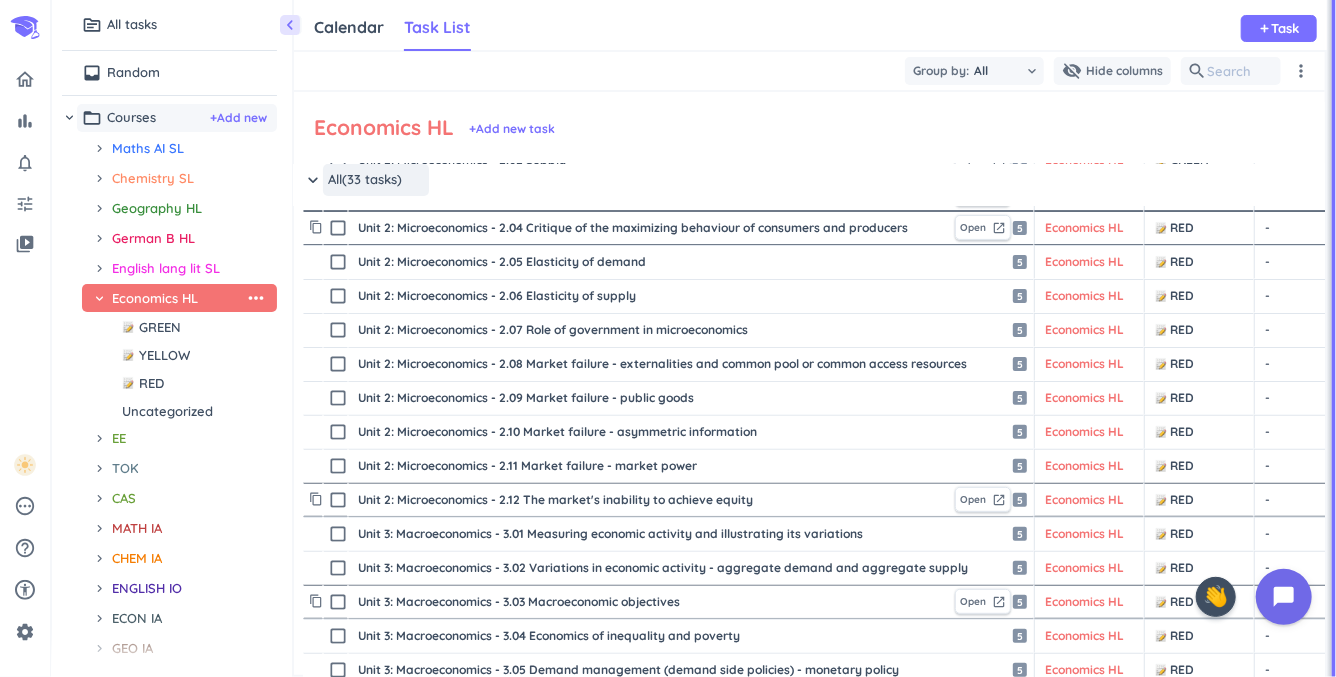 click on "Unit 2: Microeconomics - 2.04 Critique of the maximizing behaviour of consumers and producers" at bounding box center [652, 228] 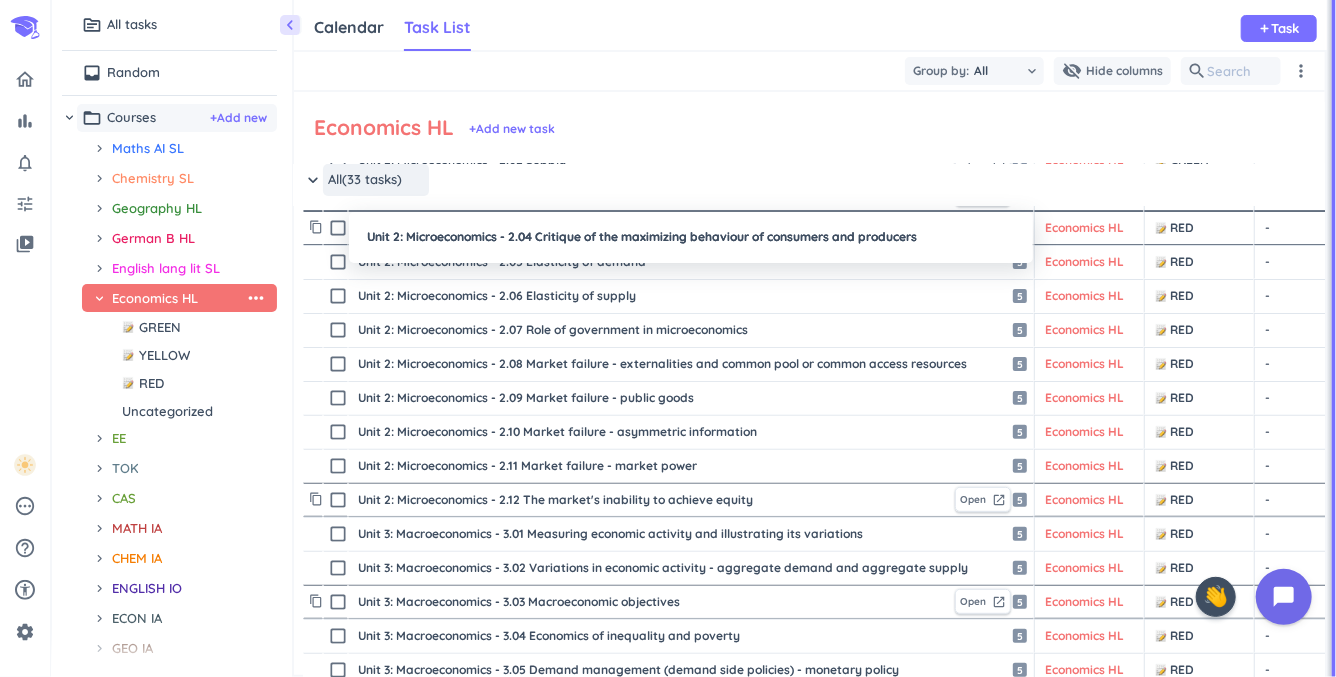 click at bounding box center (668, 338) 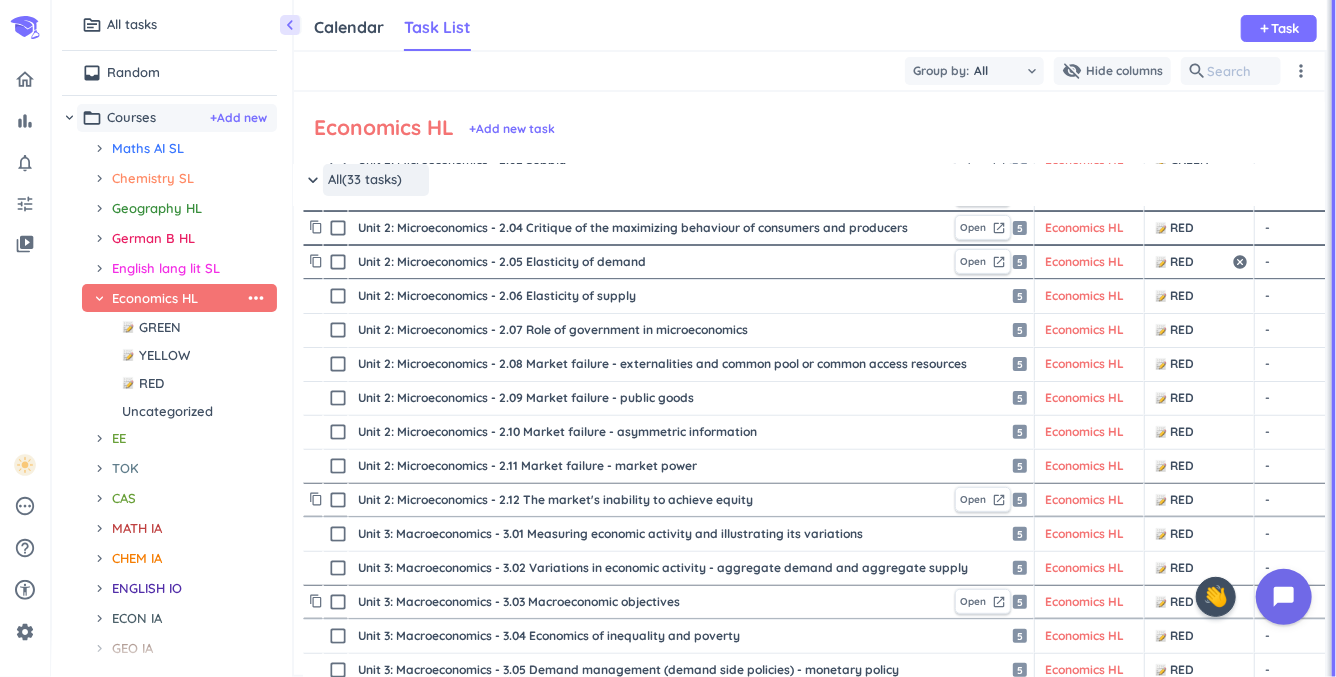click on "RED" at bounding box center (1192, 262) 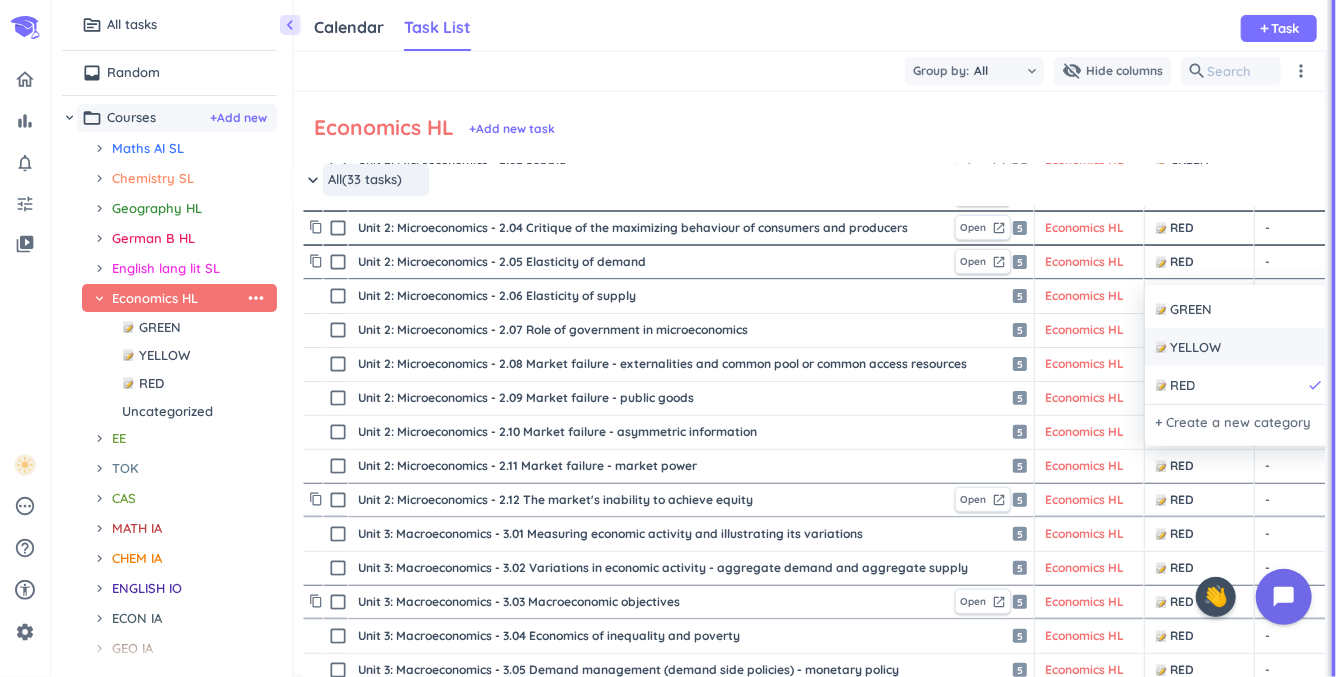 click on "YELLOW more_horiz" at bounding box center [1250, 347] 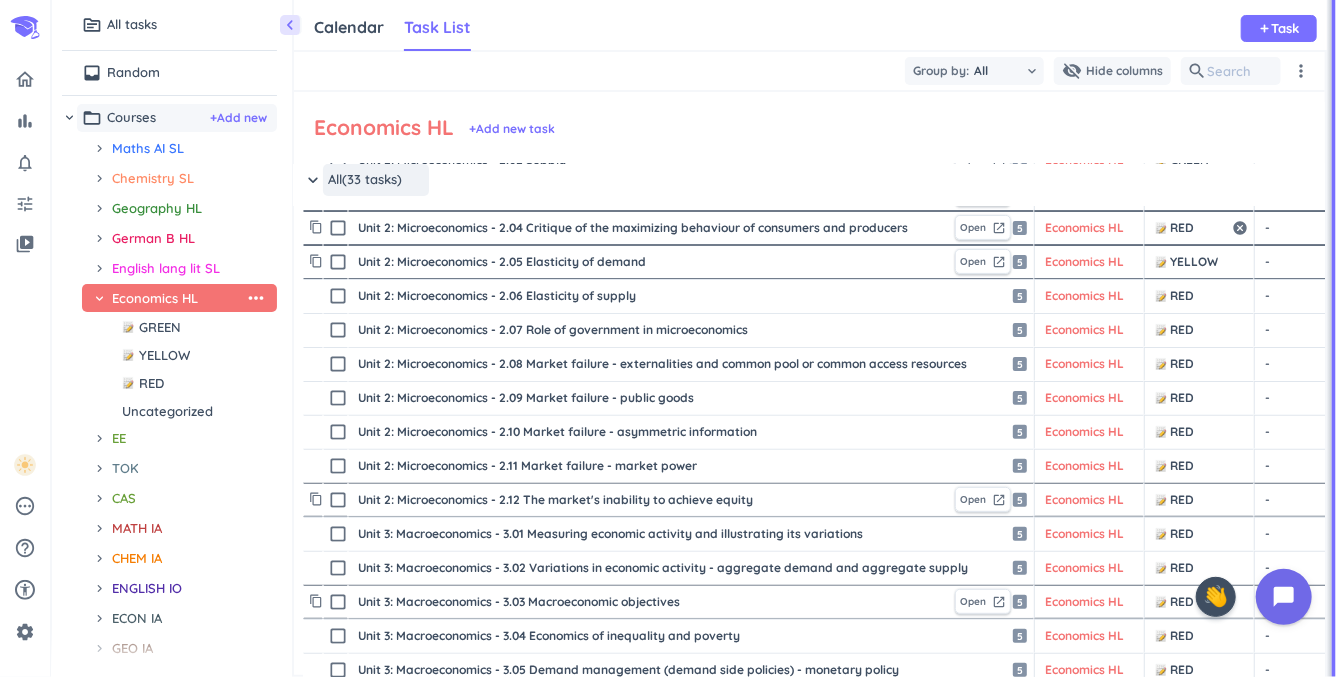 click on "RED" at bounding box center (1192, 228) 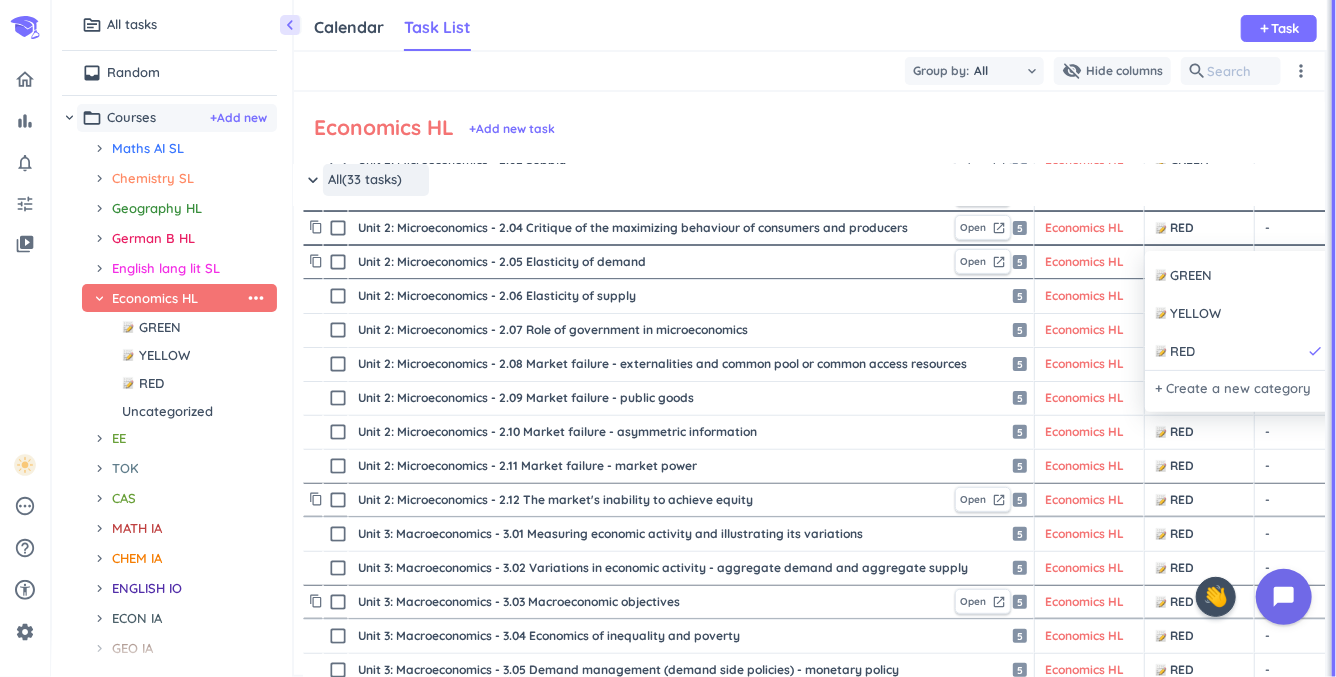 click at bounding box center [668, 338] 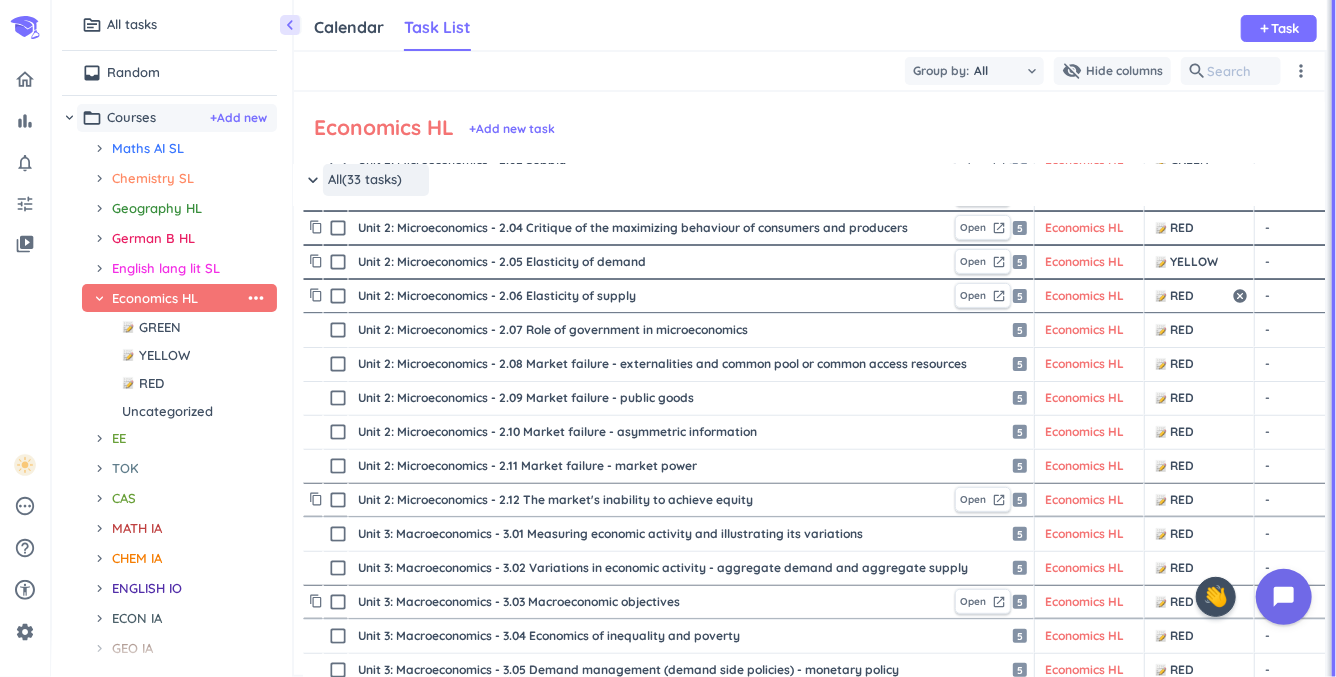 click on "RED" at bounding box center (1192, 296) 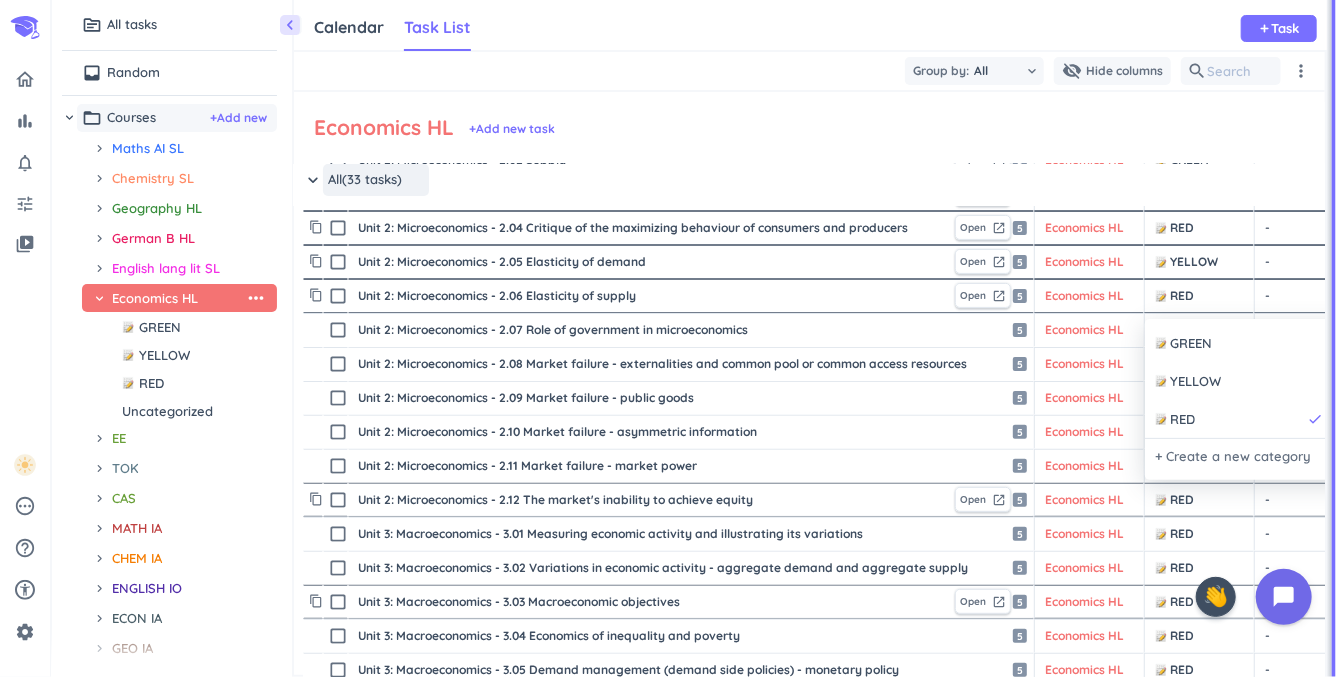 click at bounding box center (668, 338) 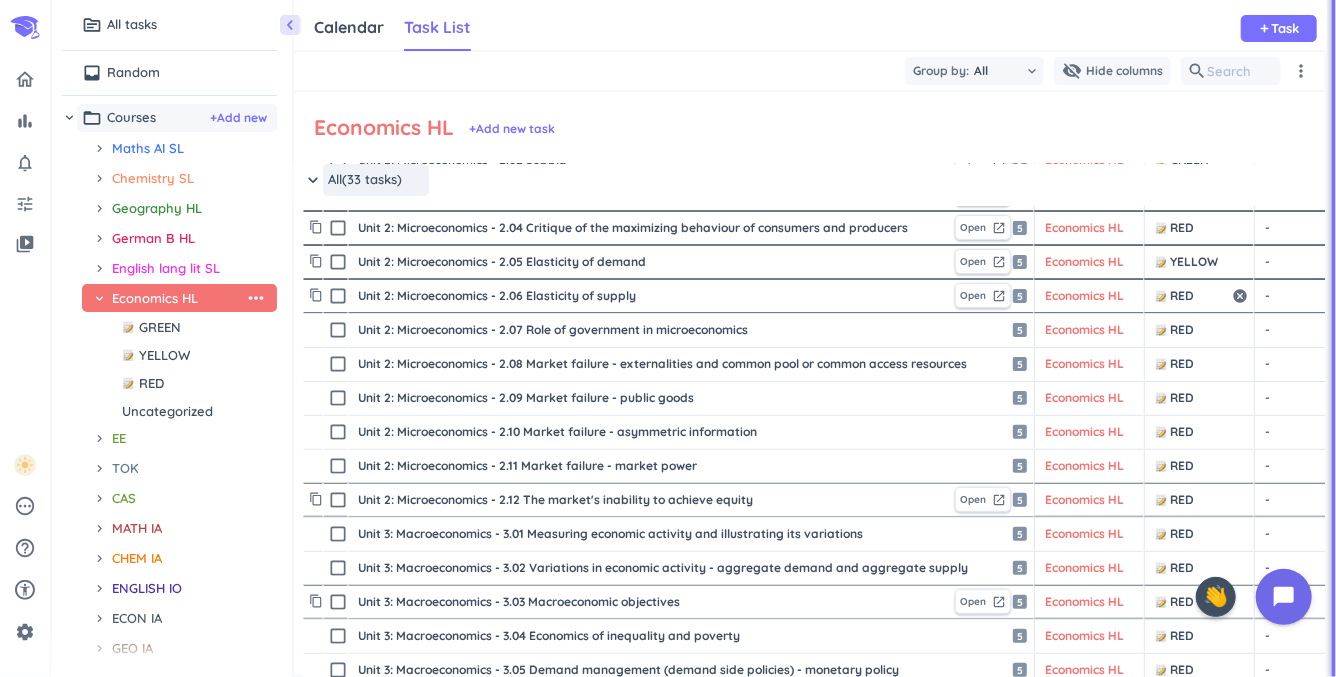 click on "RED" at bounding box center [1192, 296] 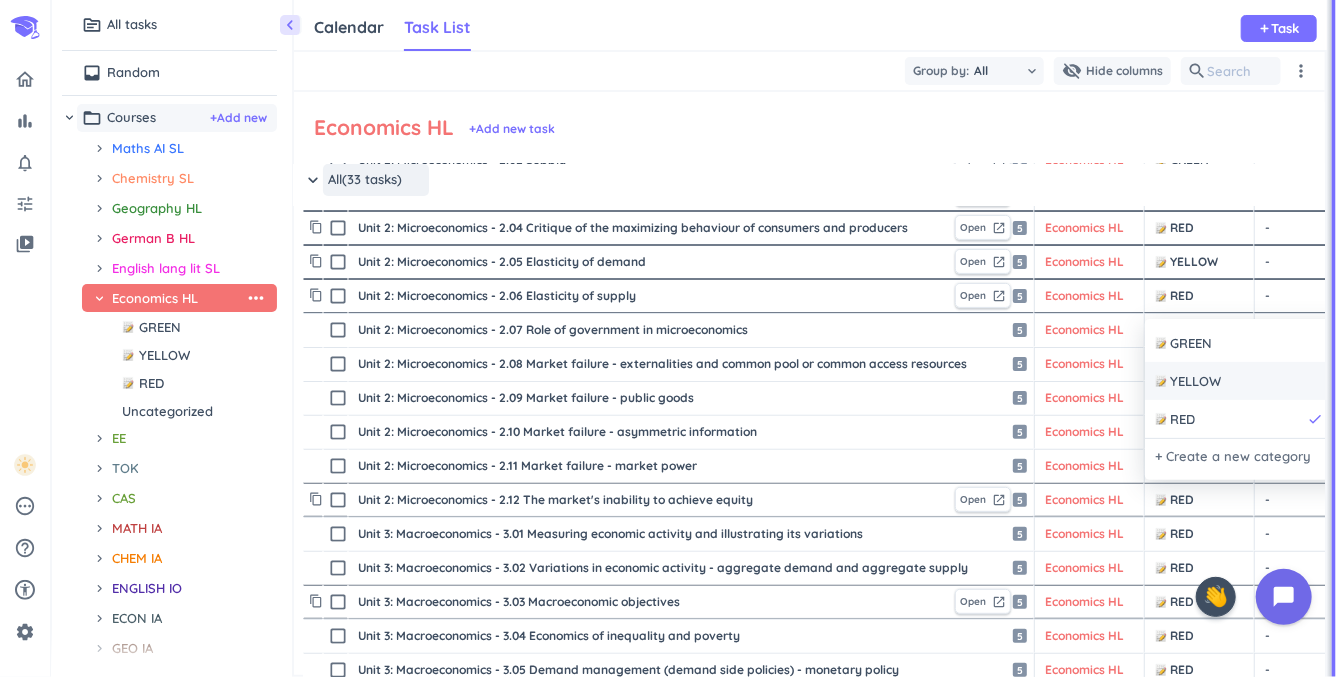 click on "YELLOW" at bounding box center (1195, 382) 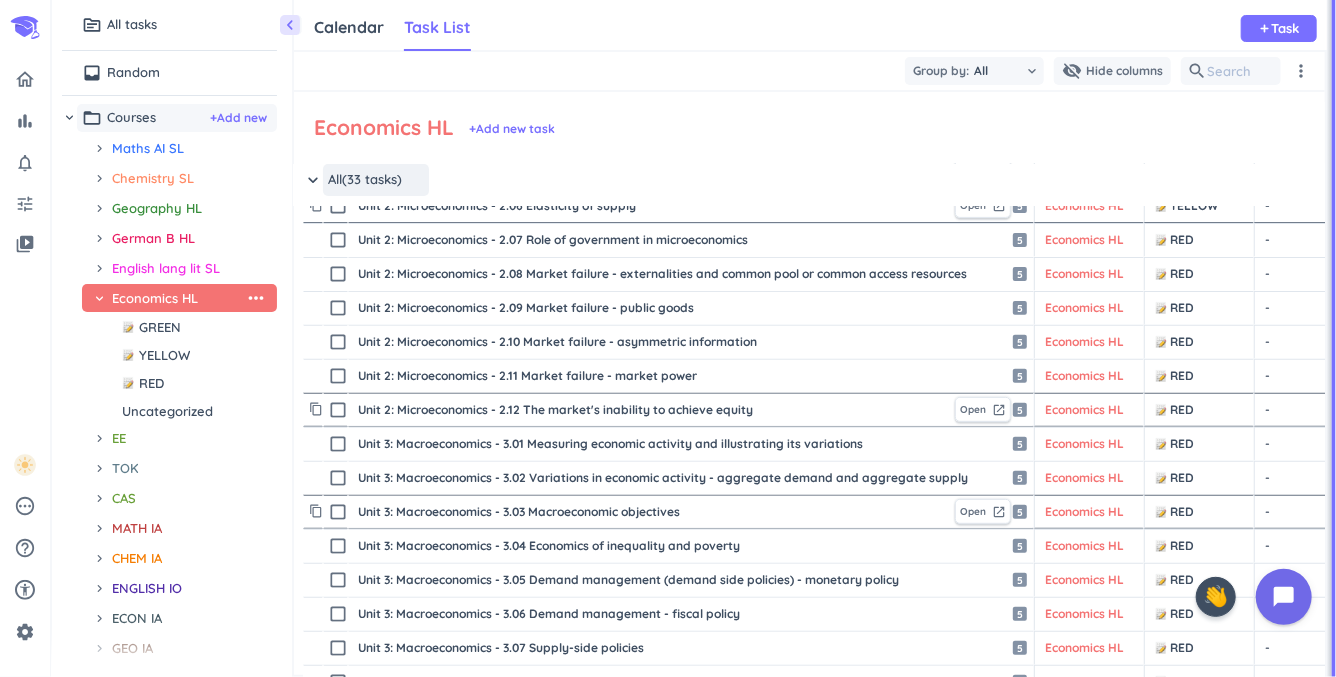 scroll, scrollTop: 327, scrollLeft: 1, axis: both 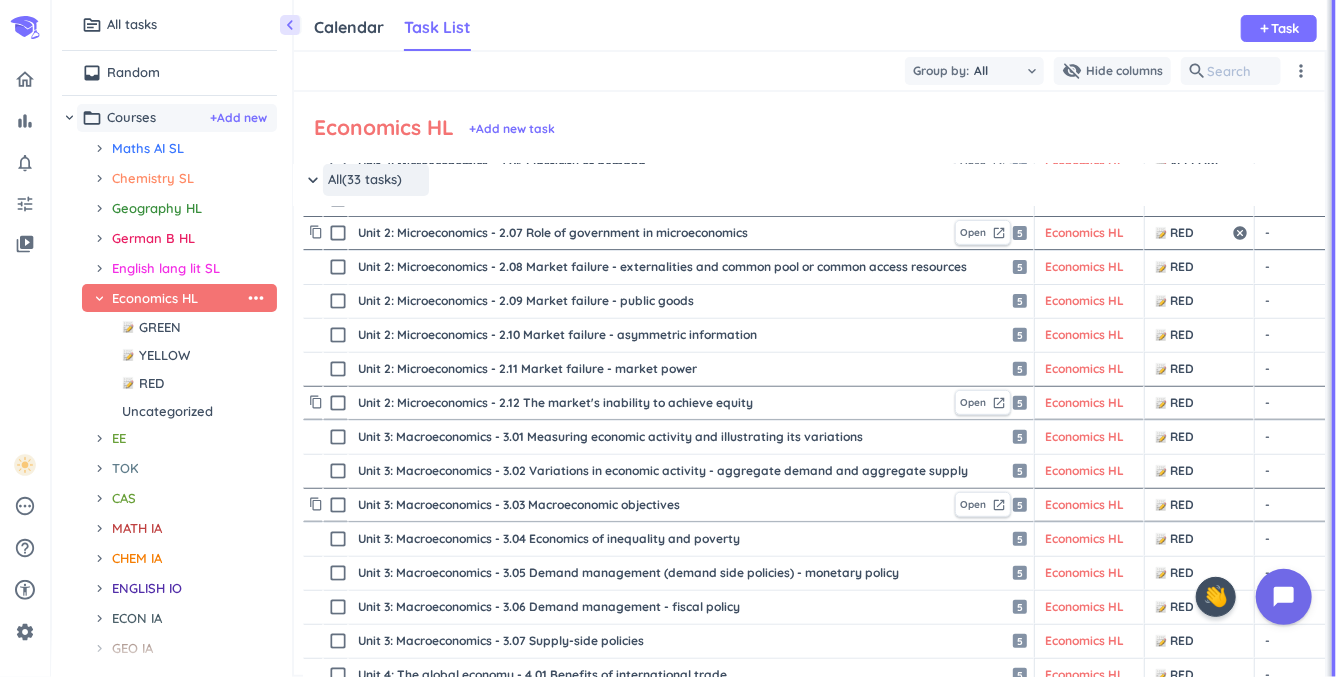 click at bounding box center [1162, 233] 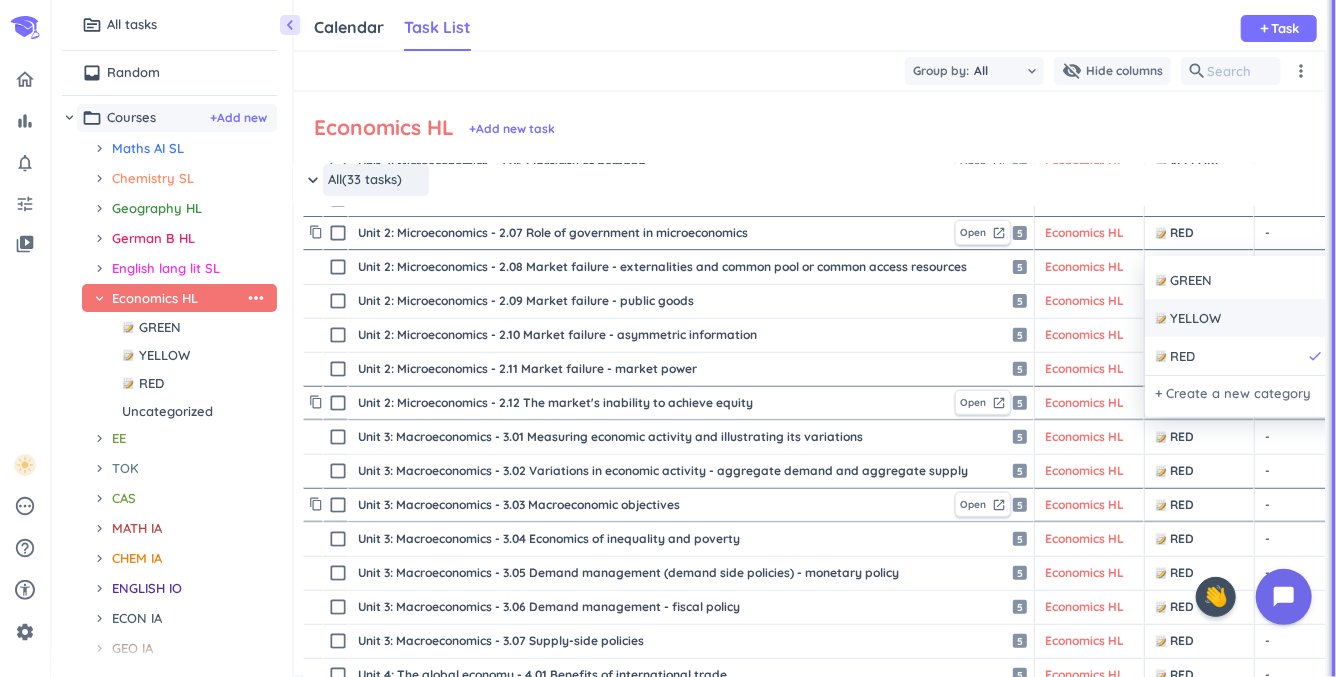 click on "YELLOW" at bounding box center [1195, 319] 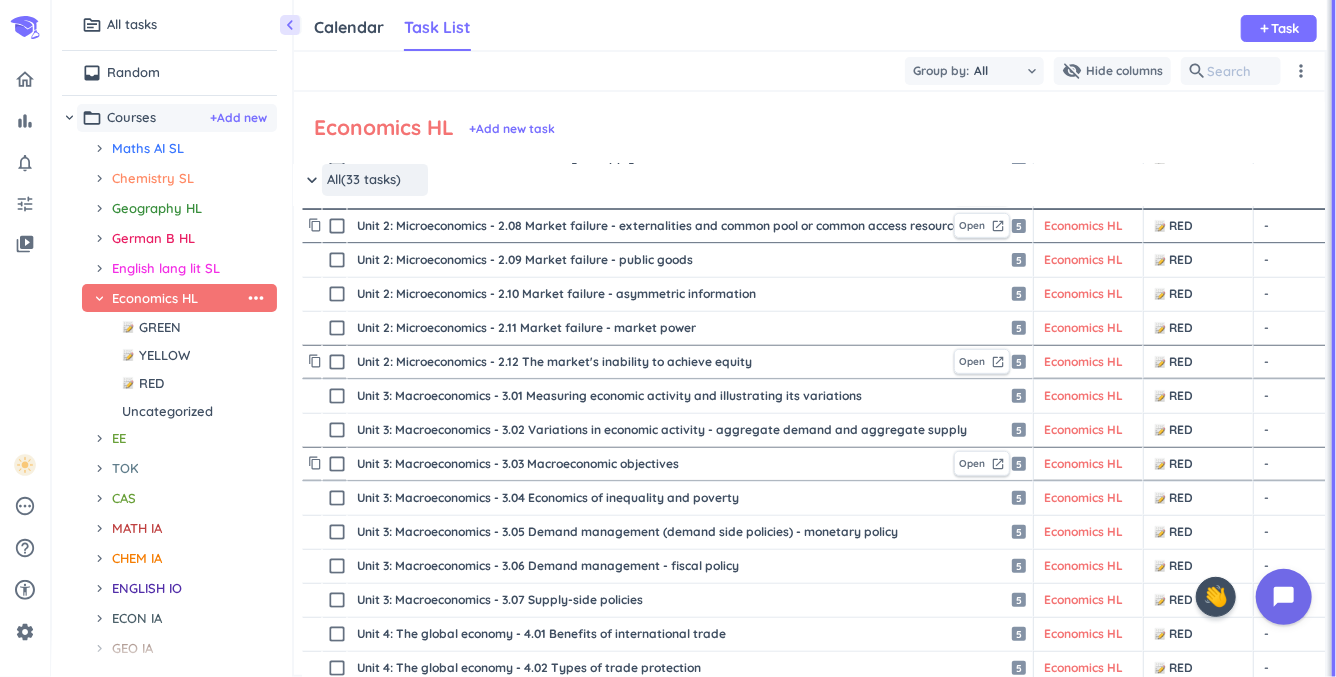 scroll, scrollTop: 366, scrollLeft: 2, axis: both 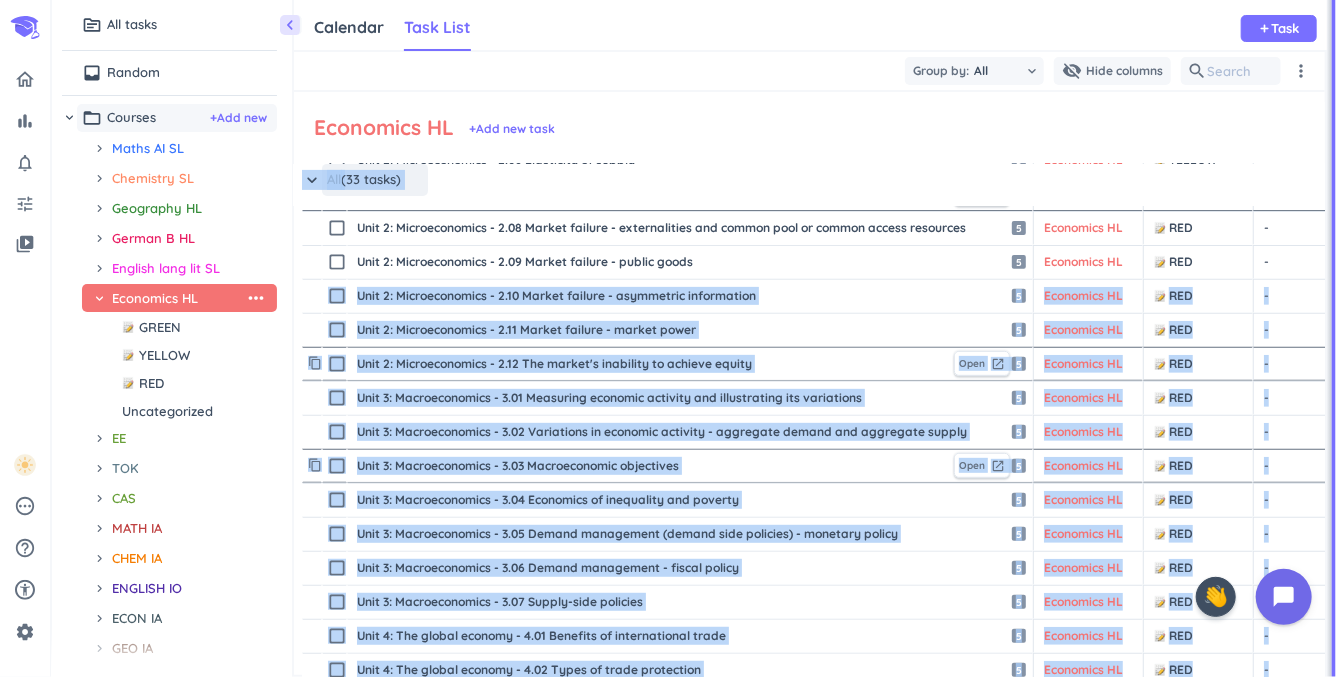 drag, startPoint x: 1305, startPoint y: 263, endPoint x: 727, endPoint y: 195, distance: 581.98627 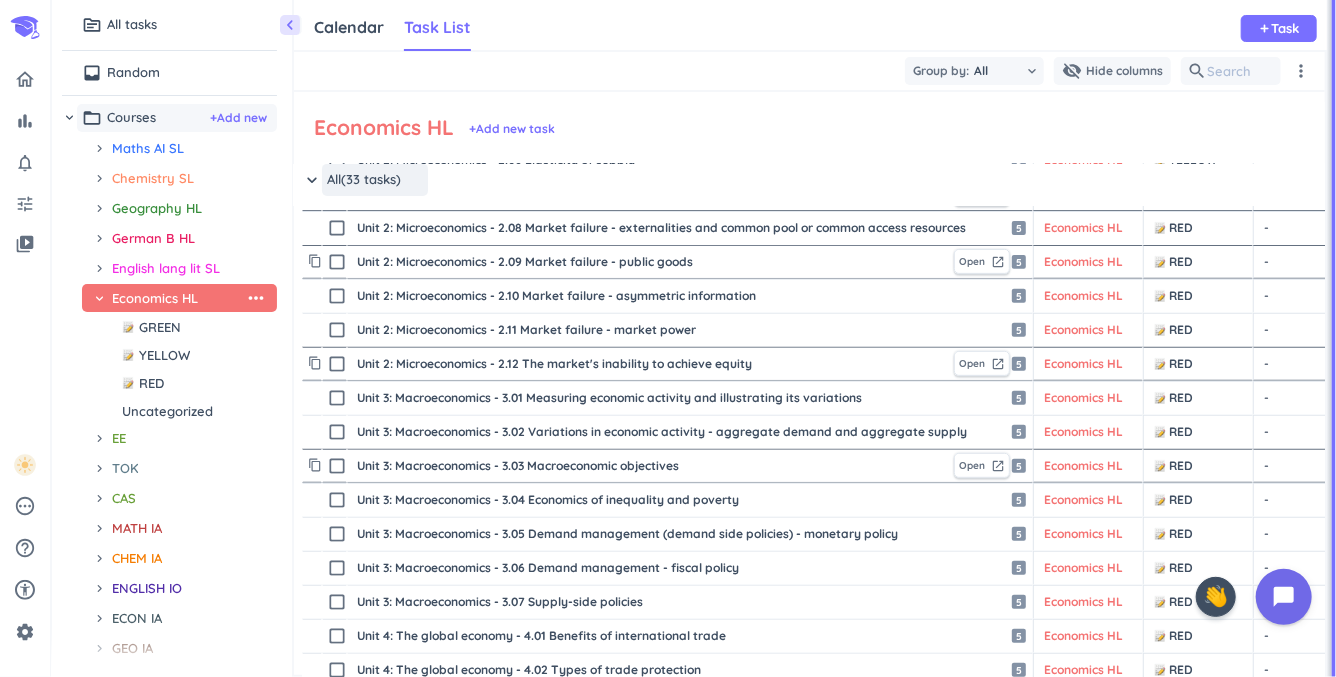 click on "Unit 2: Microeconomics - 2.09 Market failure - public goods" at bounding box center (651, 262) 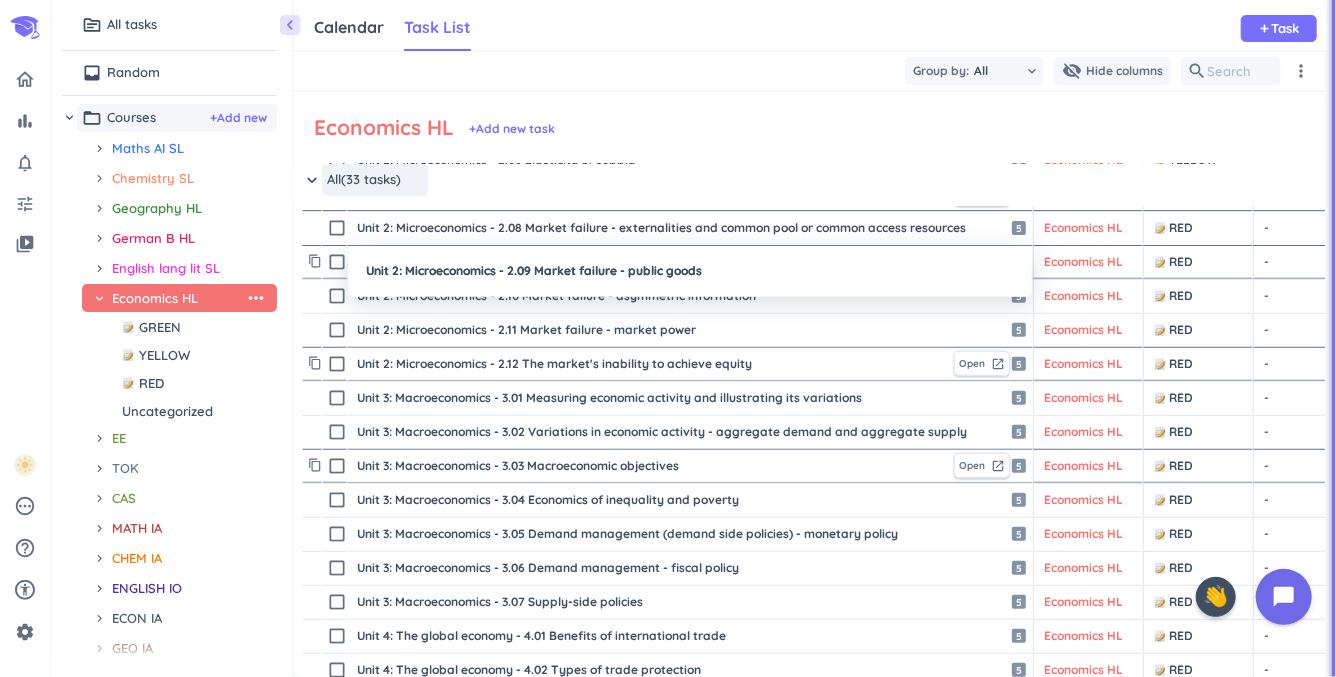 click at bounding box center (668, 338) 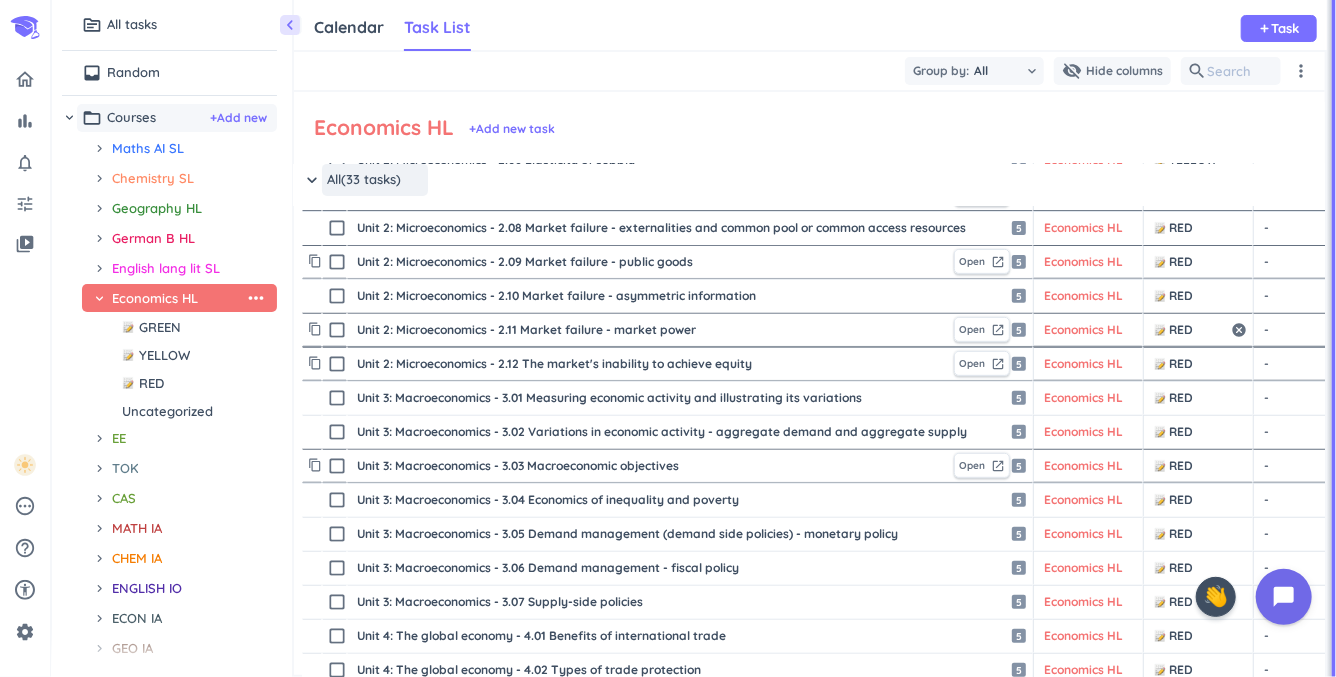 click on "RED" at bounding box center [1191, 330] 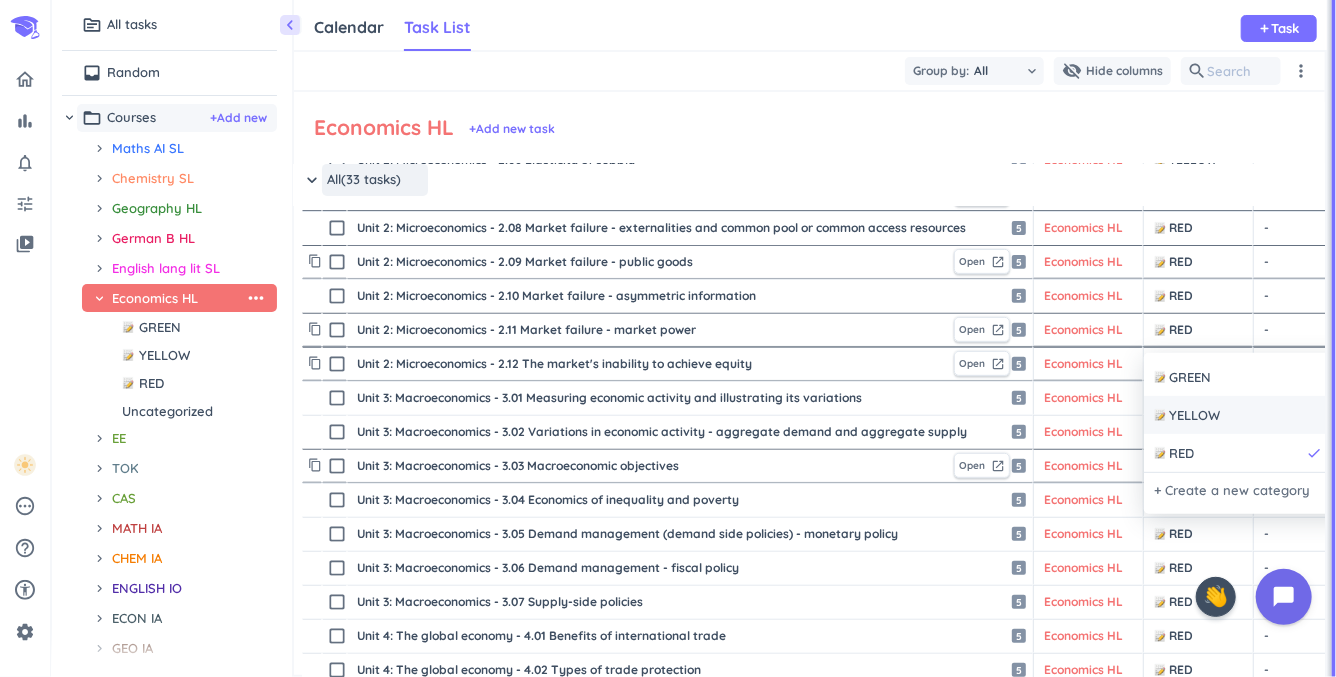 click on "YELLOW" at bounding box center (1194, 416) 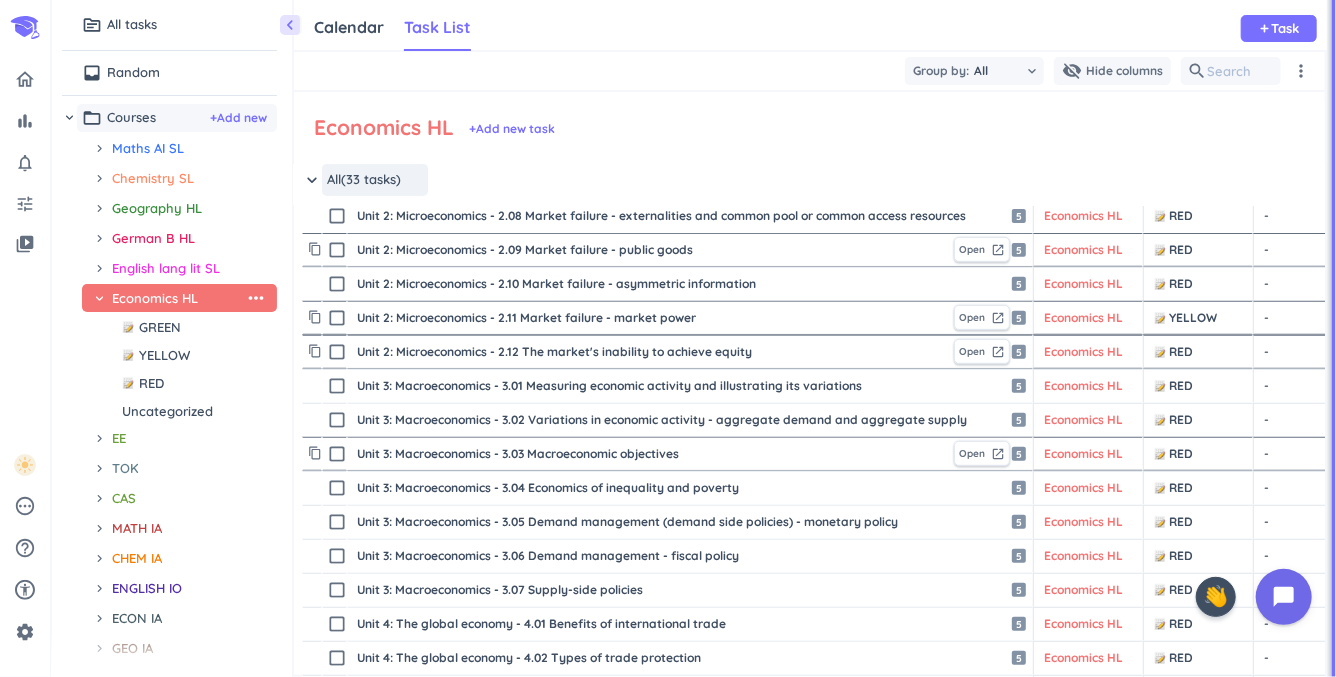 scroll, scrollTop: 381, scrollLeft: 2, axis: both 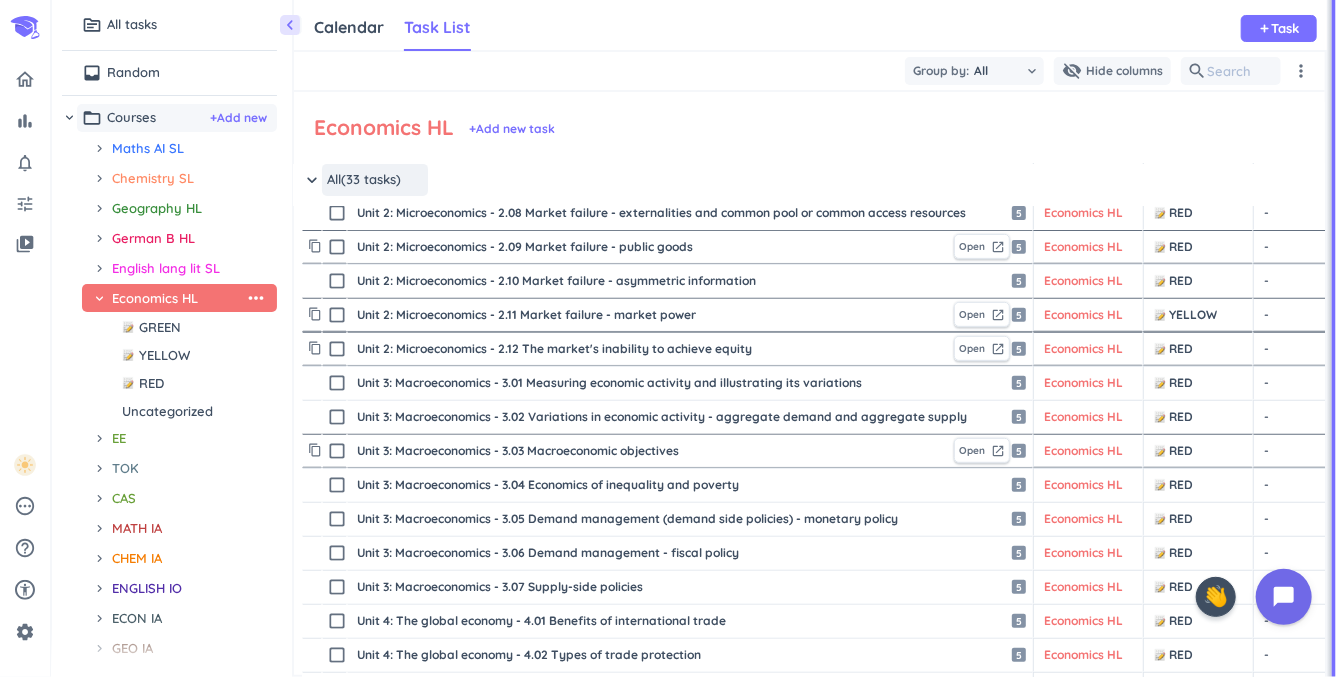 click on "Unit 2: Microeconomics - 2.12 The market's inability to achieve equity" at bounding box center [651, 349] 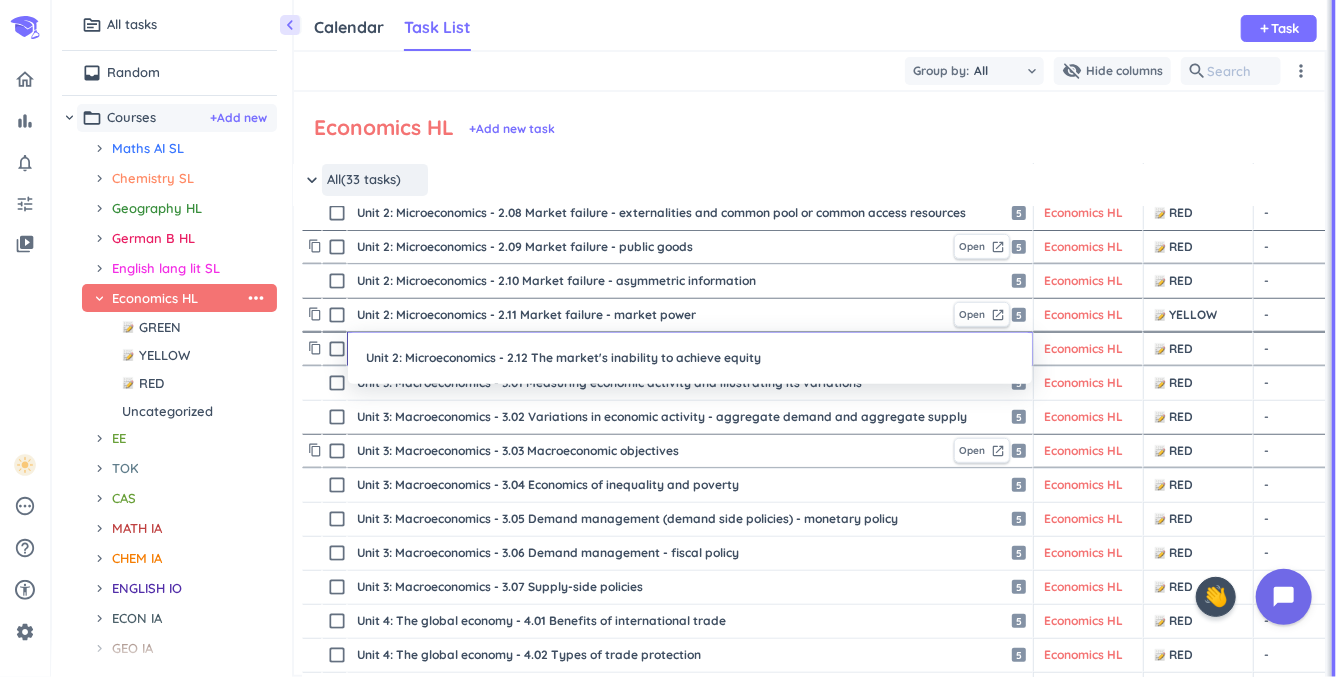 click on "Unit 2: Microeconomics - 2.12 The market's inability to achieve equity" at bounding box center (690, 358) 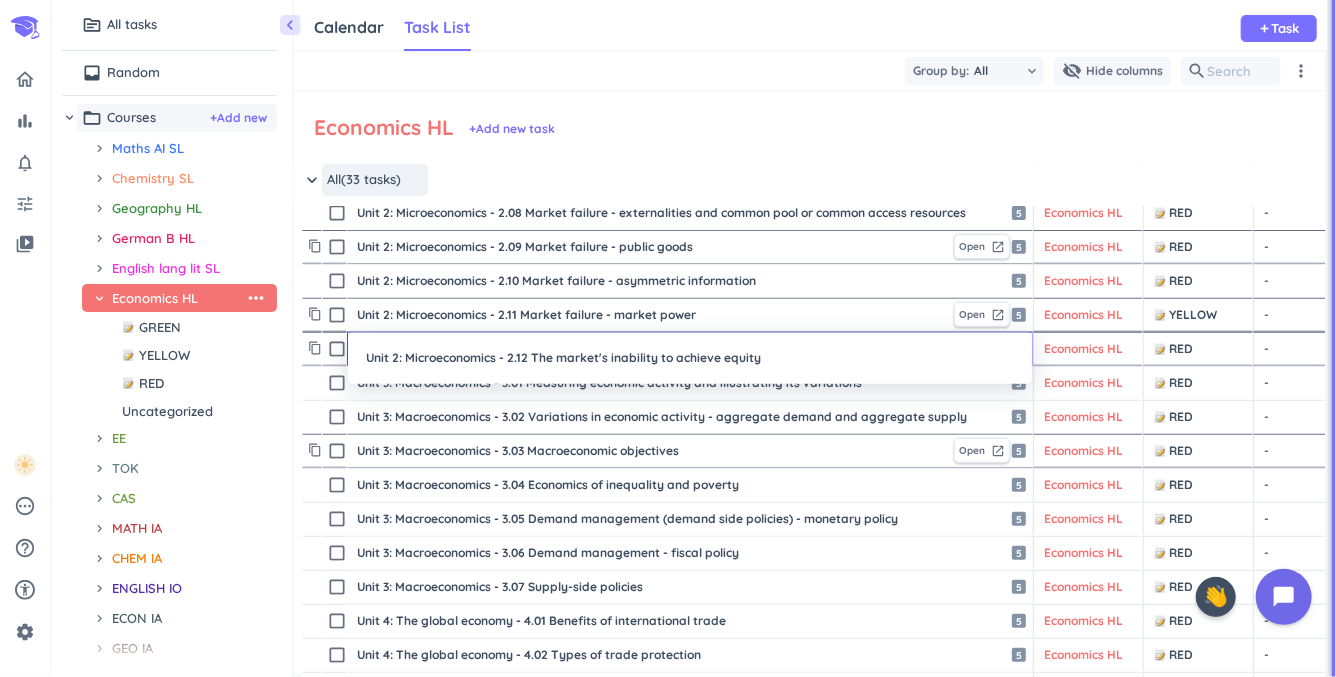 click on "Unit 2: Microeconomics - 2.12 The market's inability to achieve equity" at bounding box center (690, 358) 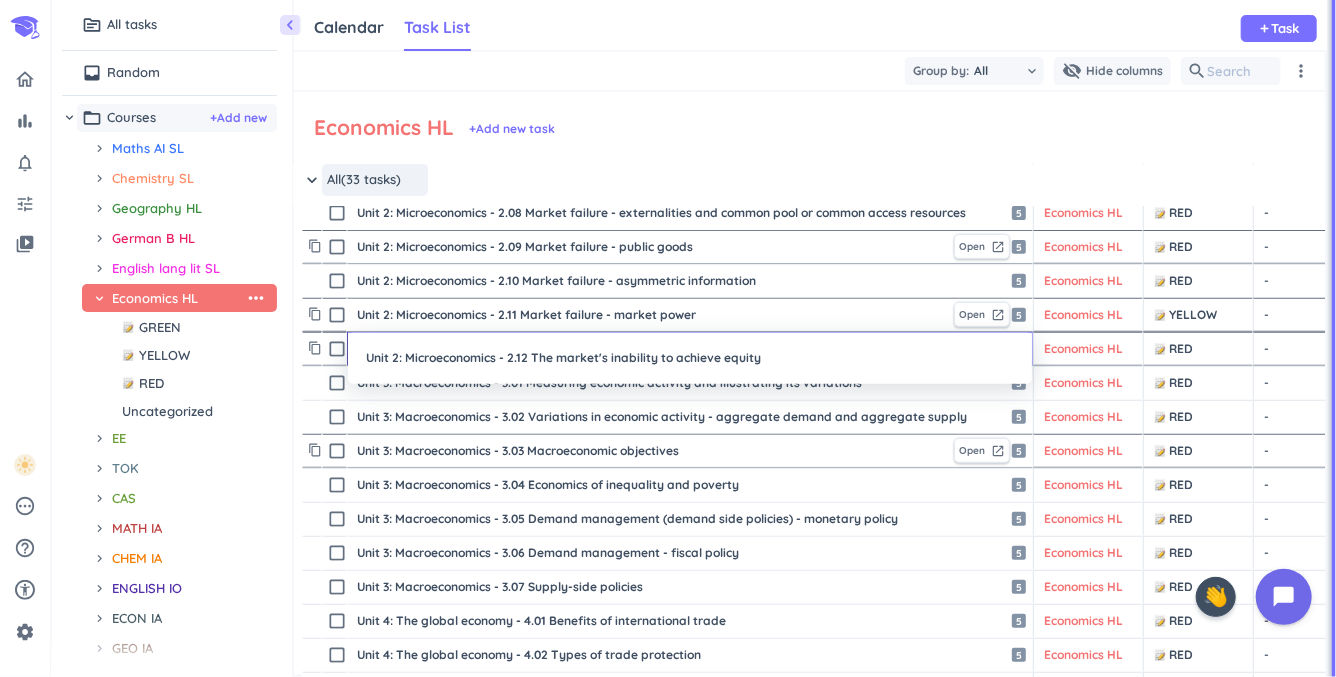 click on "Unit 2: Microeconomics - 2.12 The market's inability to achieve equity" at bounding box center [690, 358] 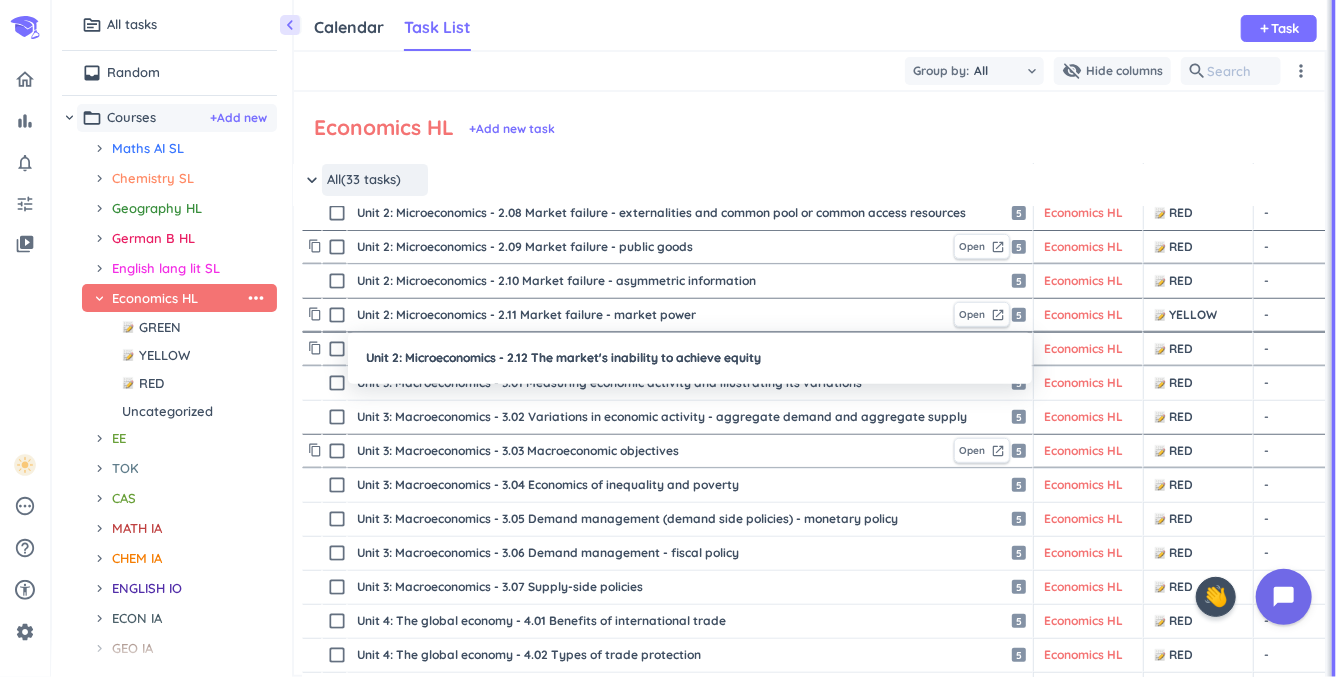 click at bounding box center [668, 338] 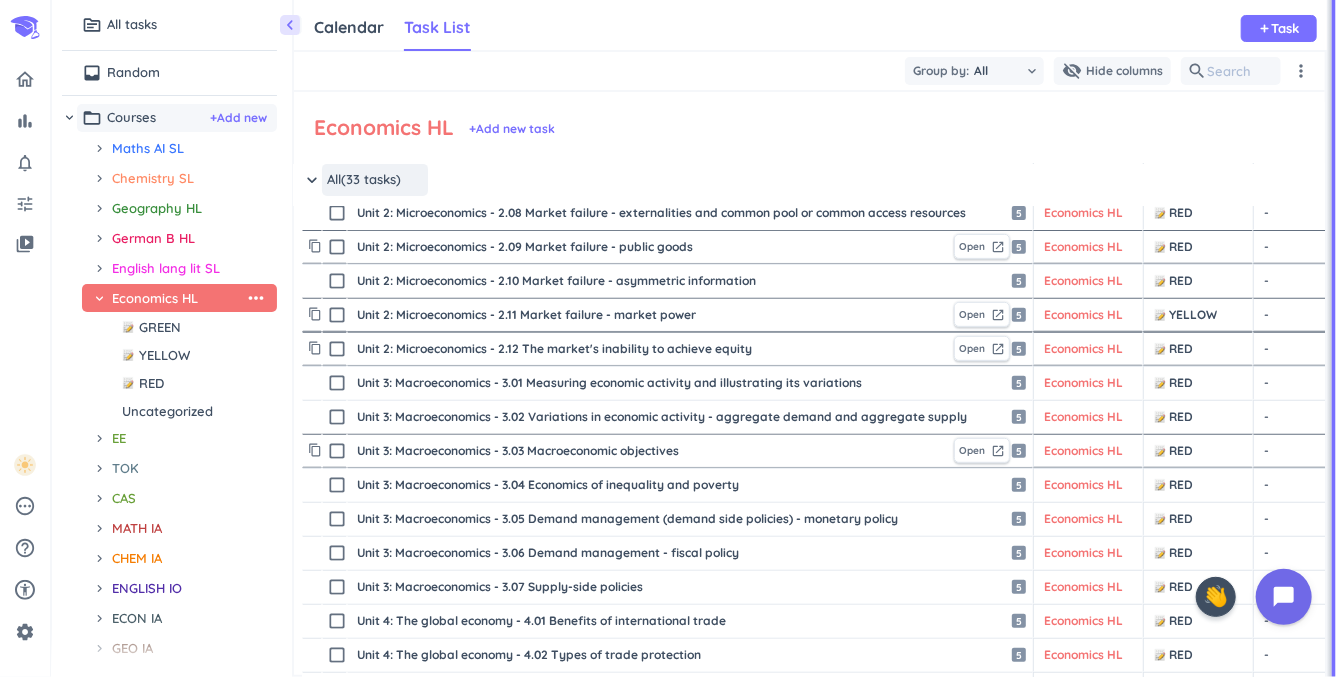 click on "Unit 2: Microeconomics - 2.12 The market's inability to achieve equity" at bounding box center [651, 349] 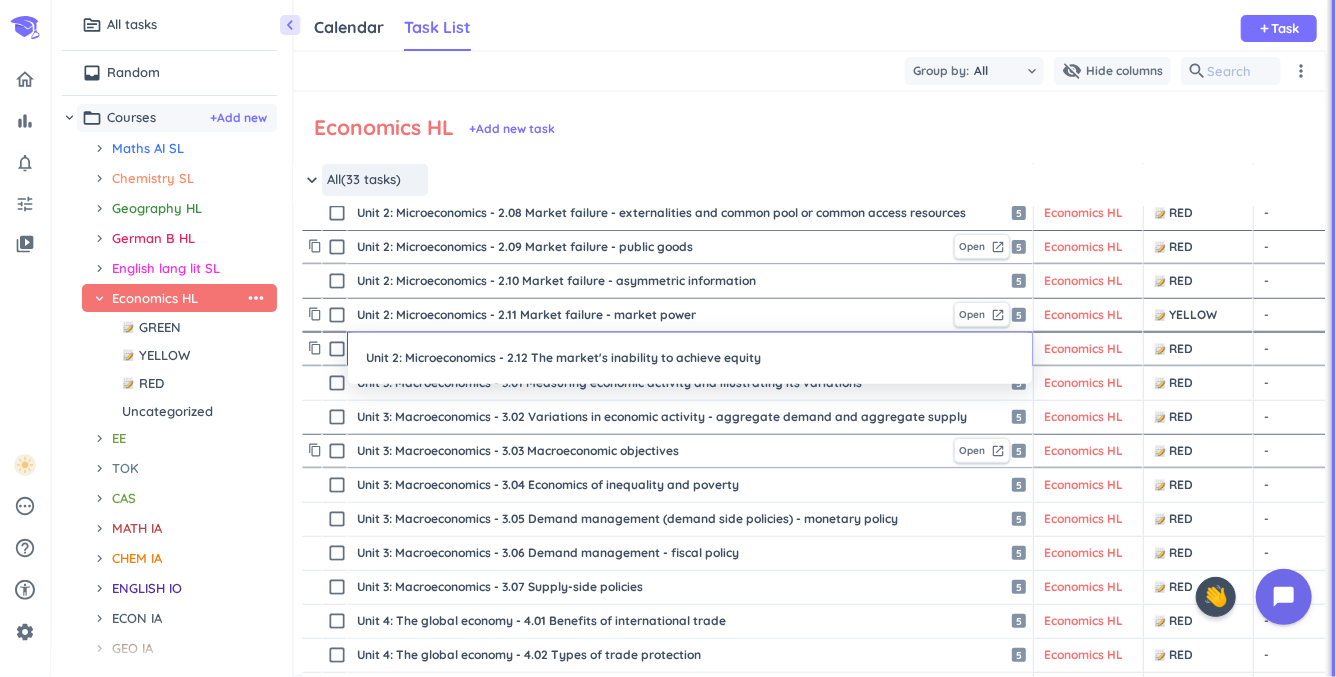 click on "Unit 2: Microeconomics - 2.12 The market's inability to achieve equity" at bounding box center (690, 358) 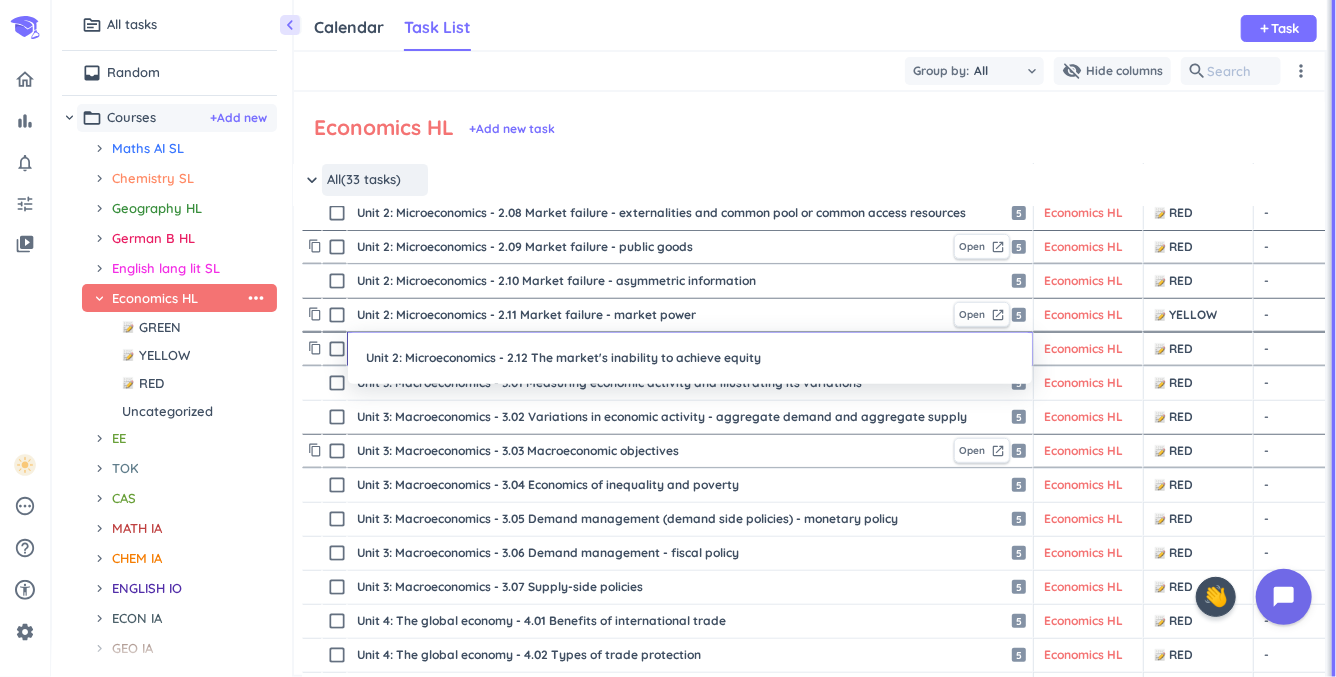 click on "Unit 2: Microeconomics - 2.12 The market's inability to achieve equity" at bounding box center [690, 358] 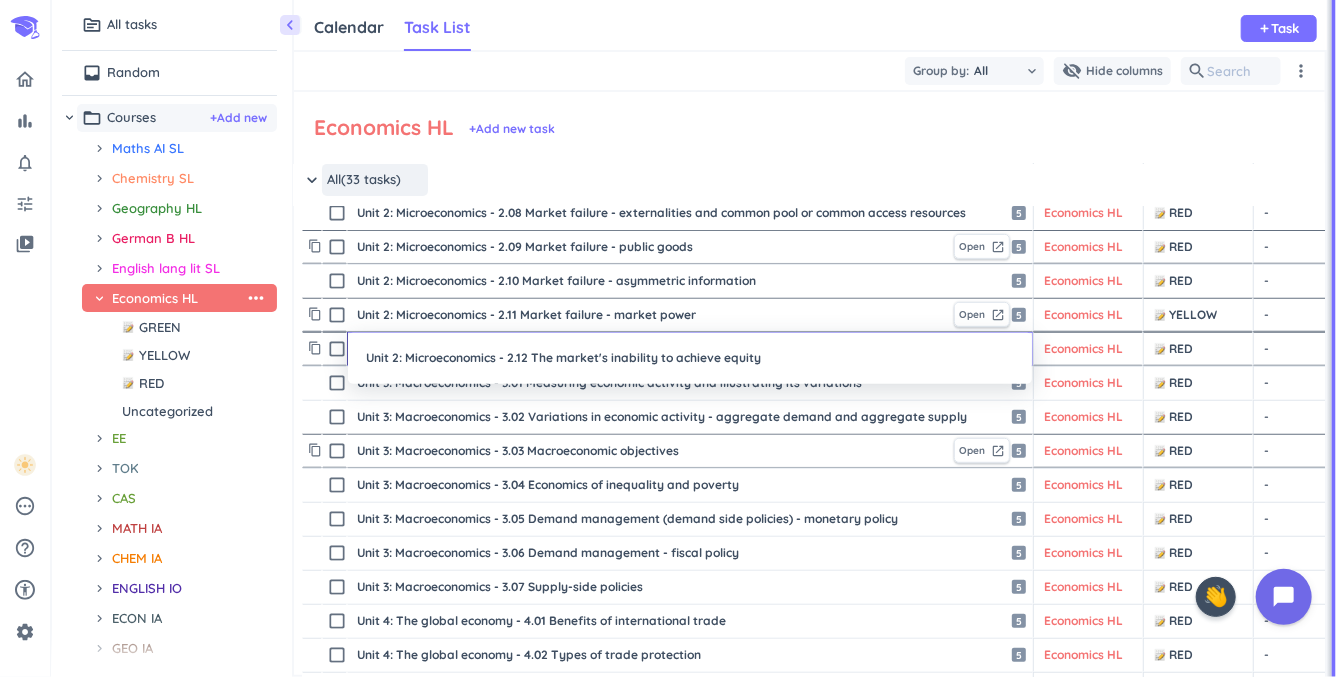 click on "Unit 2: Microeconomics - 2.12 The market's inability to achieve equity" at bounding box center [690, 358] 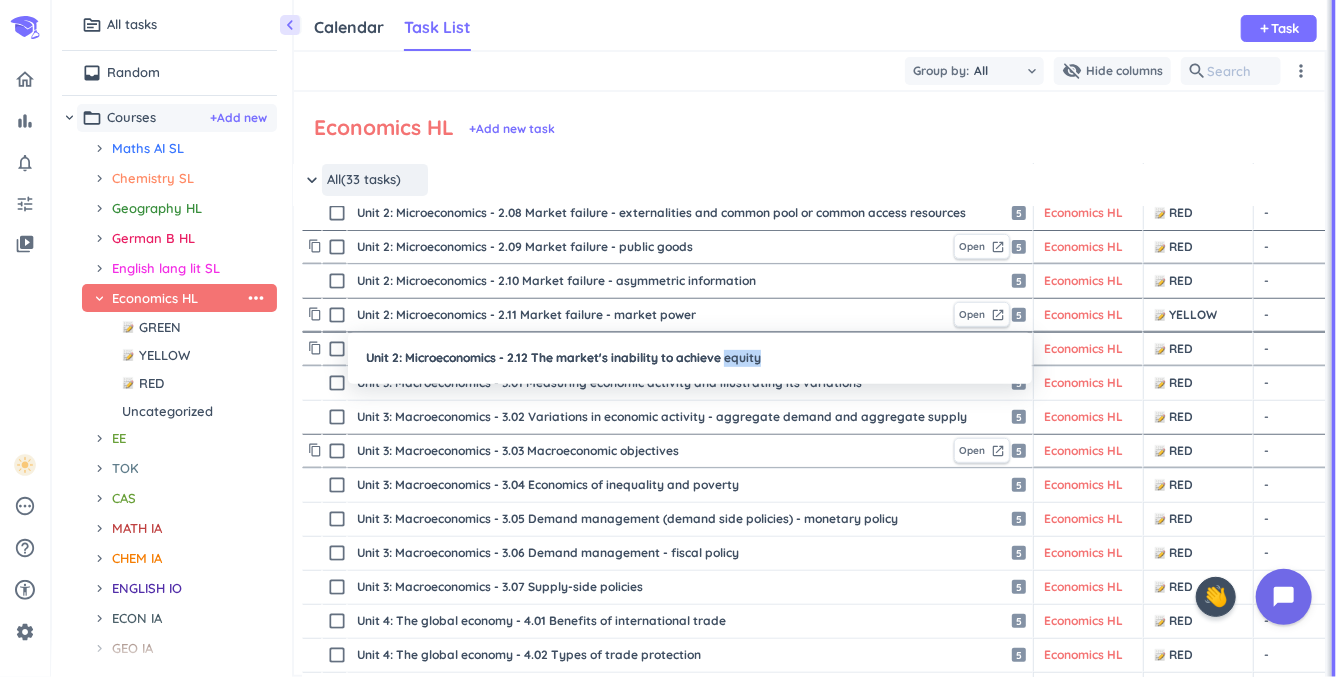 click on "Unit 2: Microeconomics - 2.12 The market's inability to achieve equity" at bounding box center (690, 358) 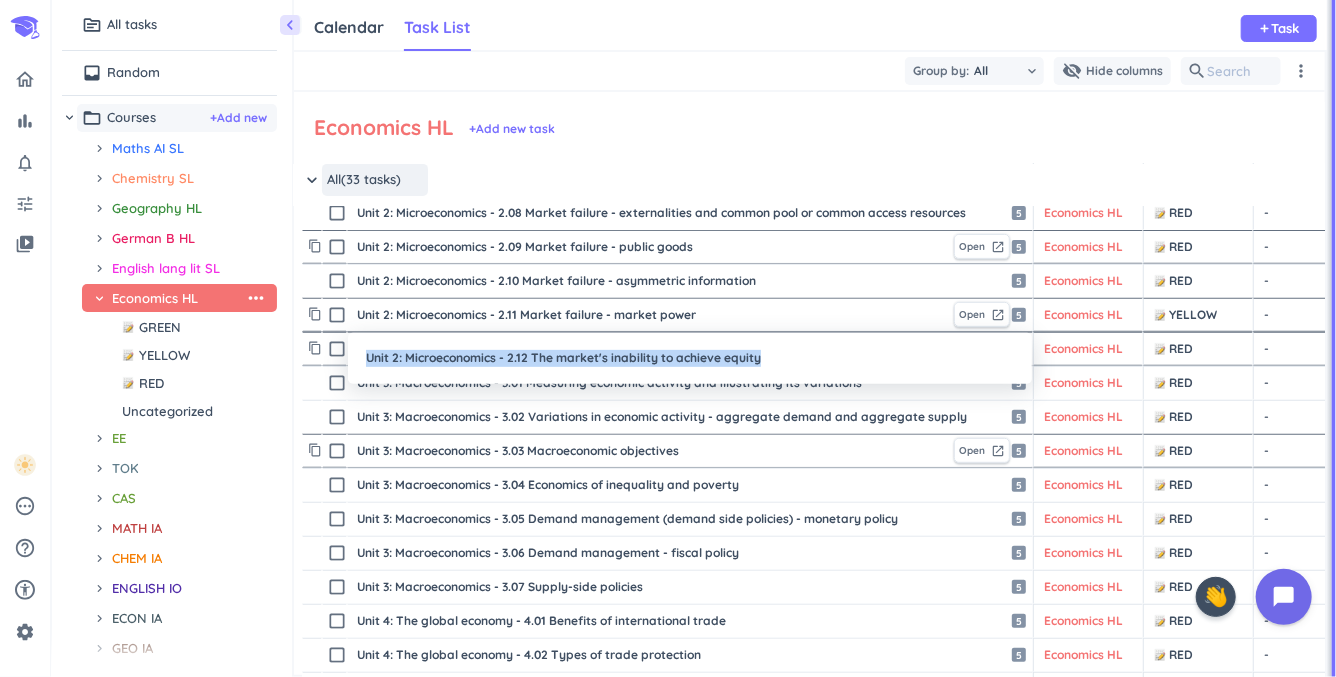 click on "Unit 2: Microeconomics - 2.12 The market's inability to achieve equity" at bounding box center [690, 358] 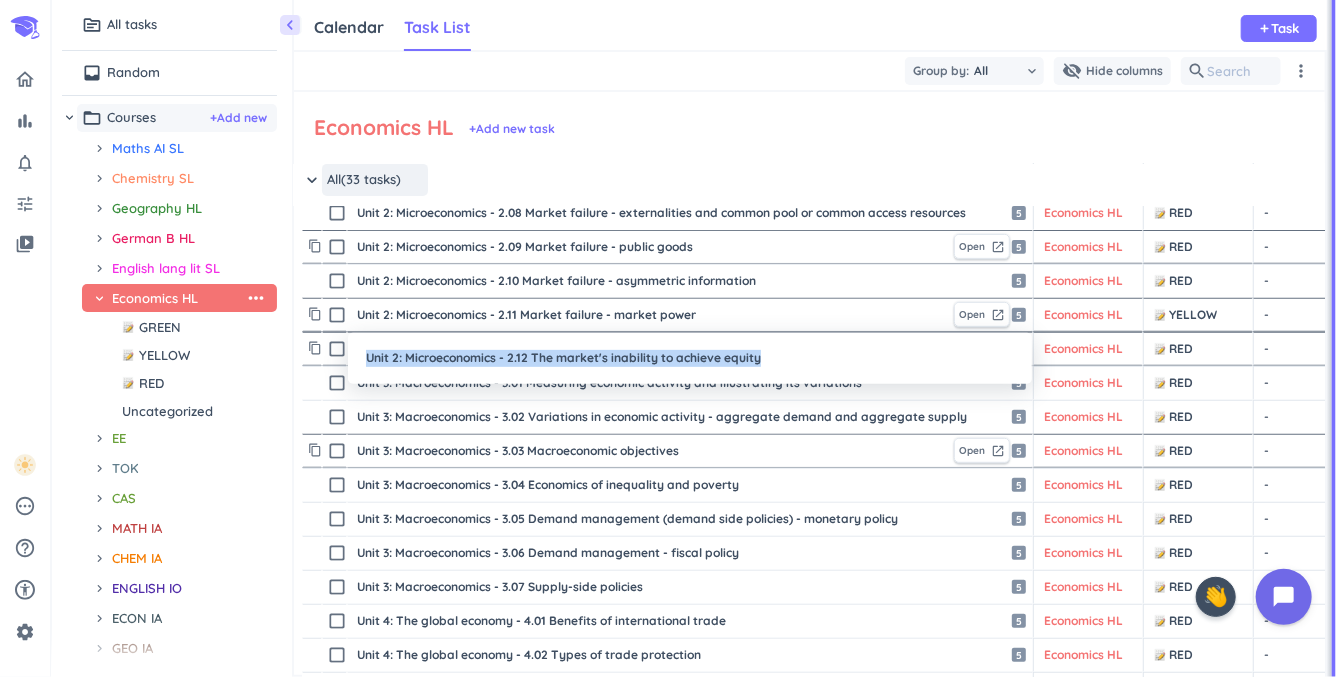 click on "Unit 2: Microeconomics - 2.12 The market's inability to achieve equity" at bounding box center [690, 358] 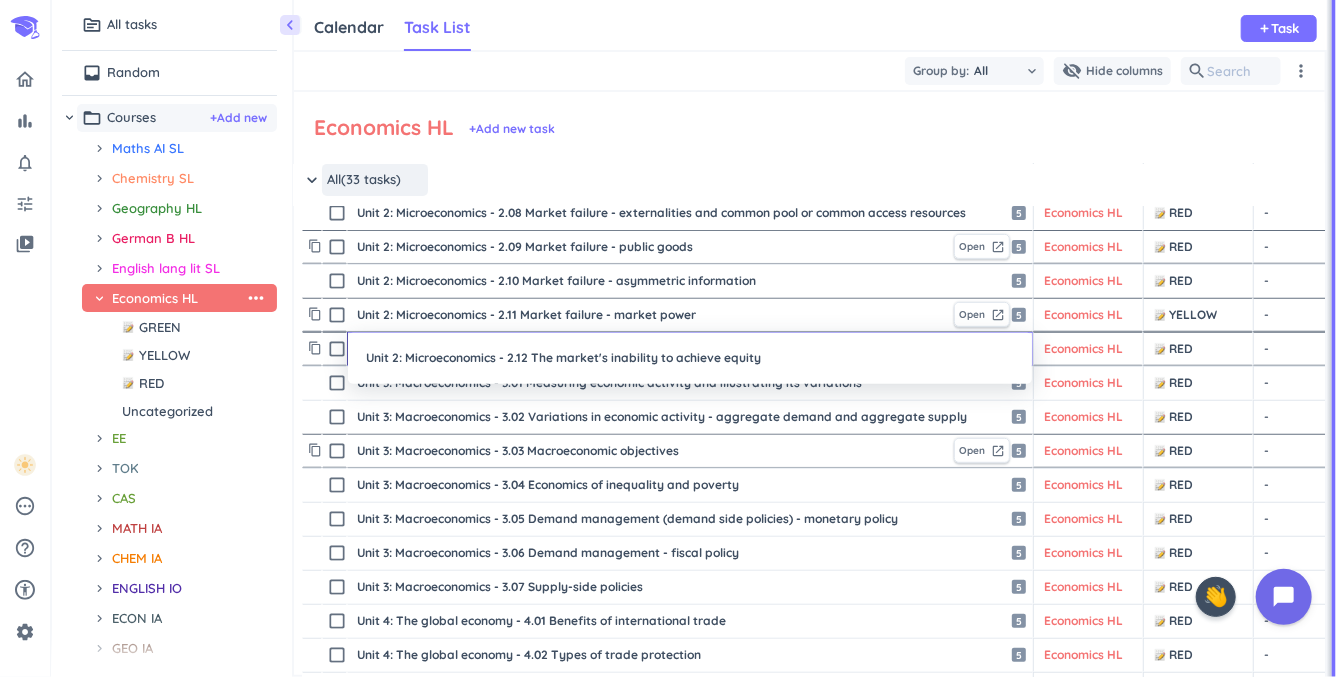 click on "Unit 2: Microeconomics - 2.12 The market's inability to achieve equity" at bounding box center (690, 358) 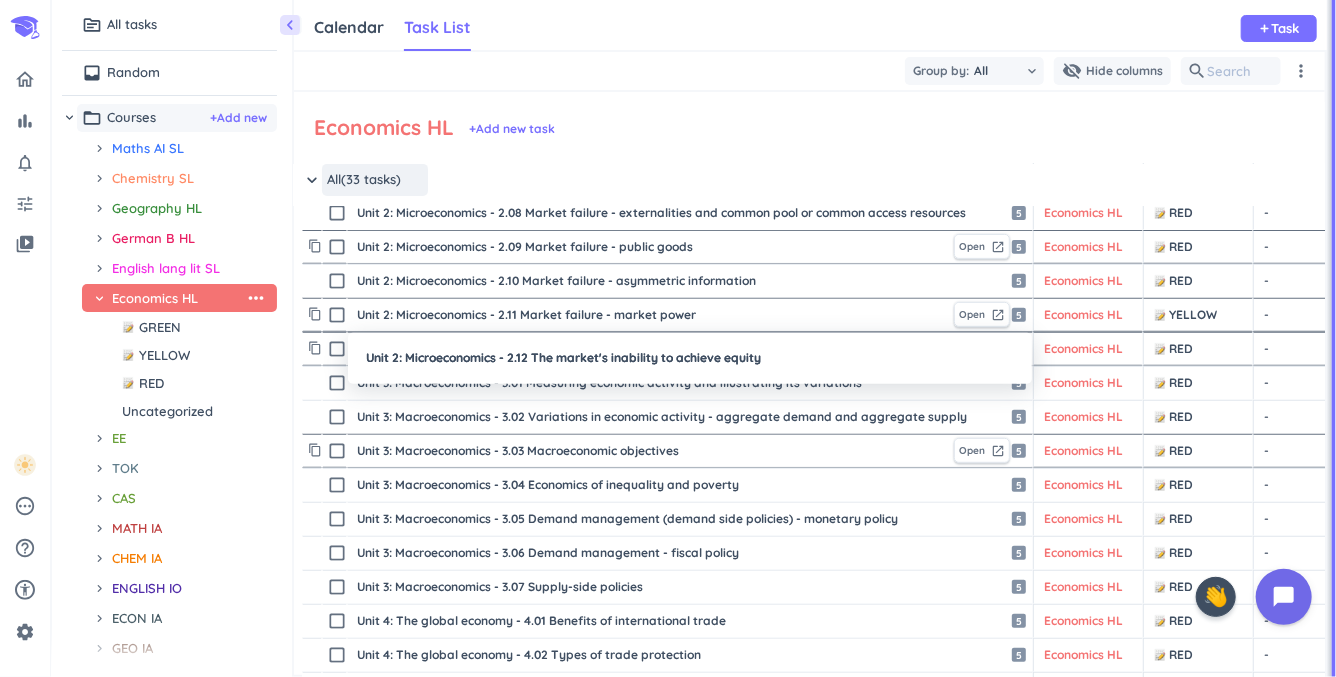 click at bounding box center [668, 338] 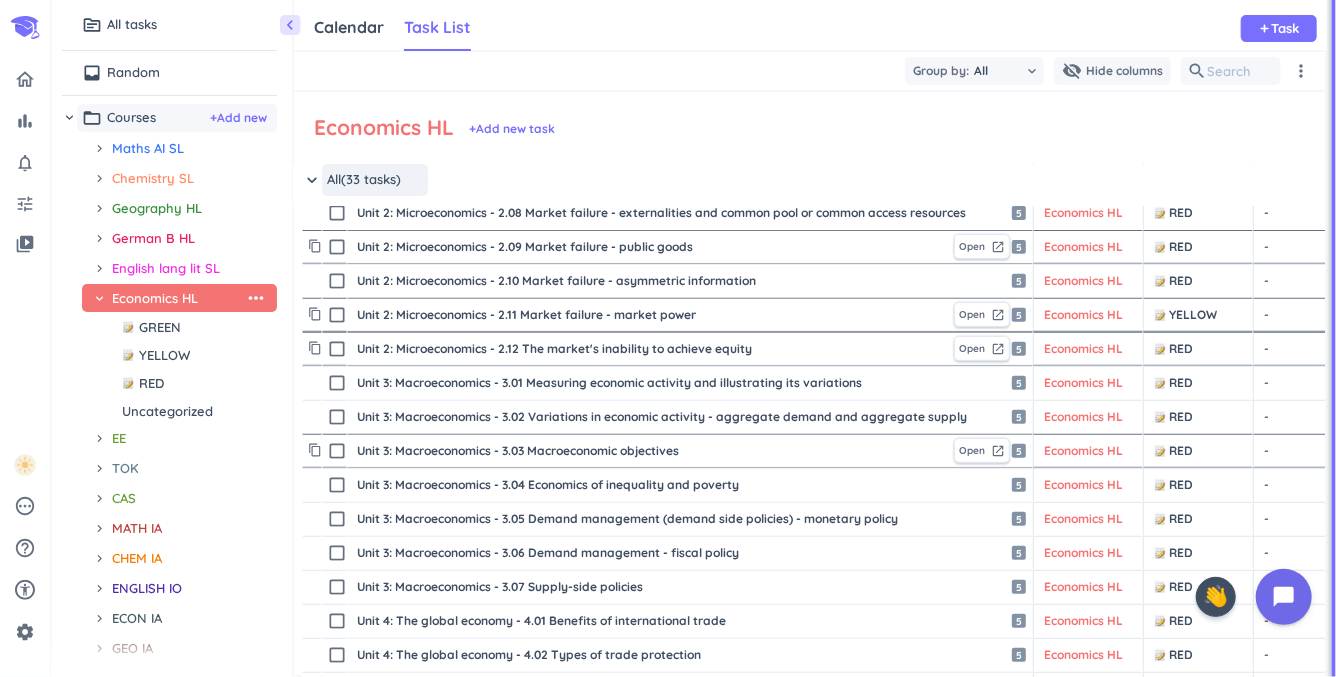 click on "RED cancel keyboard_arrow_down" at bounding box center [1198, 349] 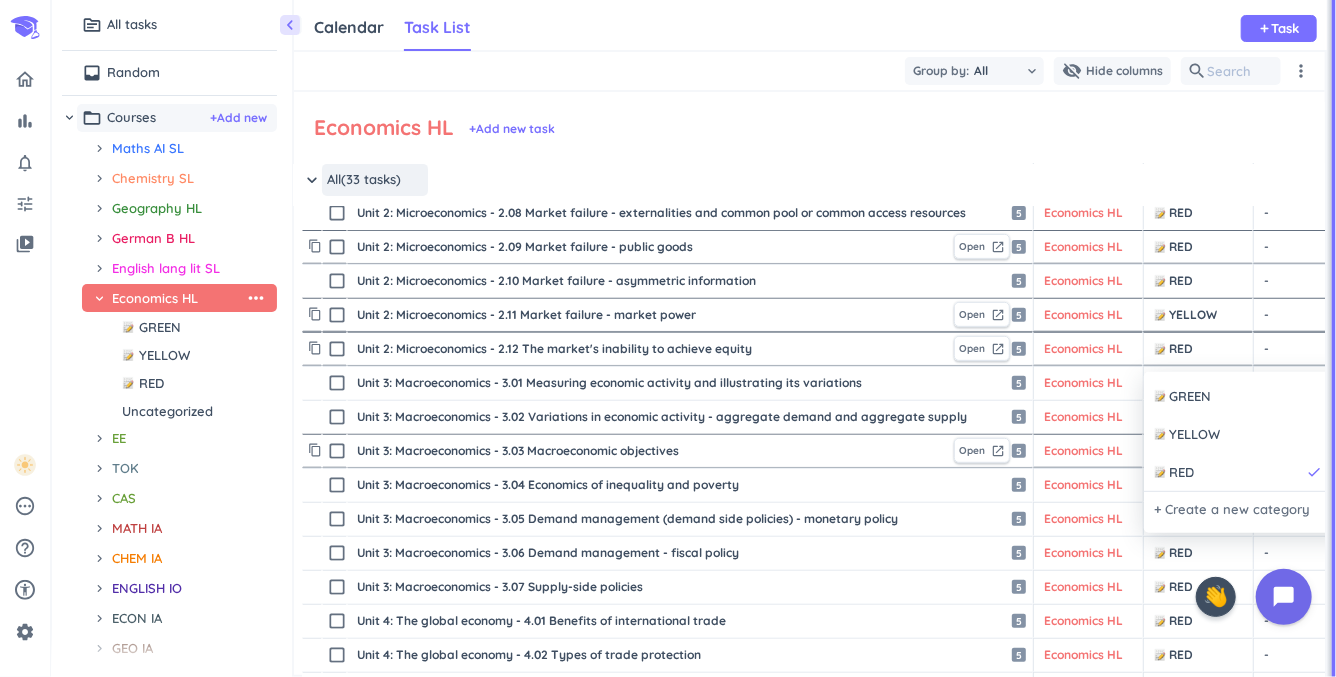 click at bounding box center [668, 338] 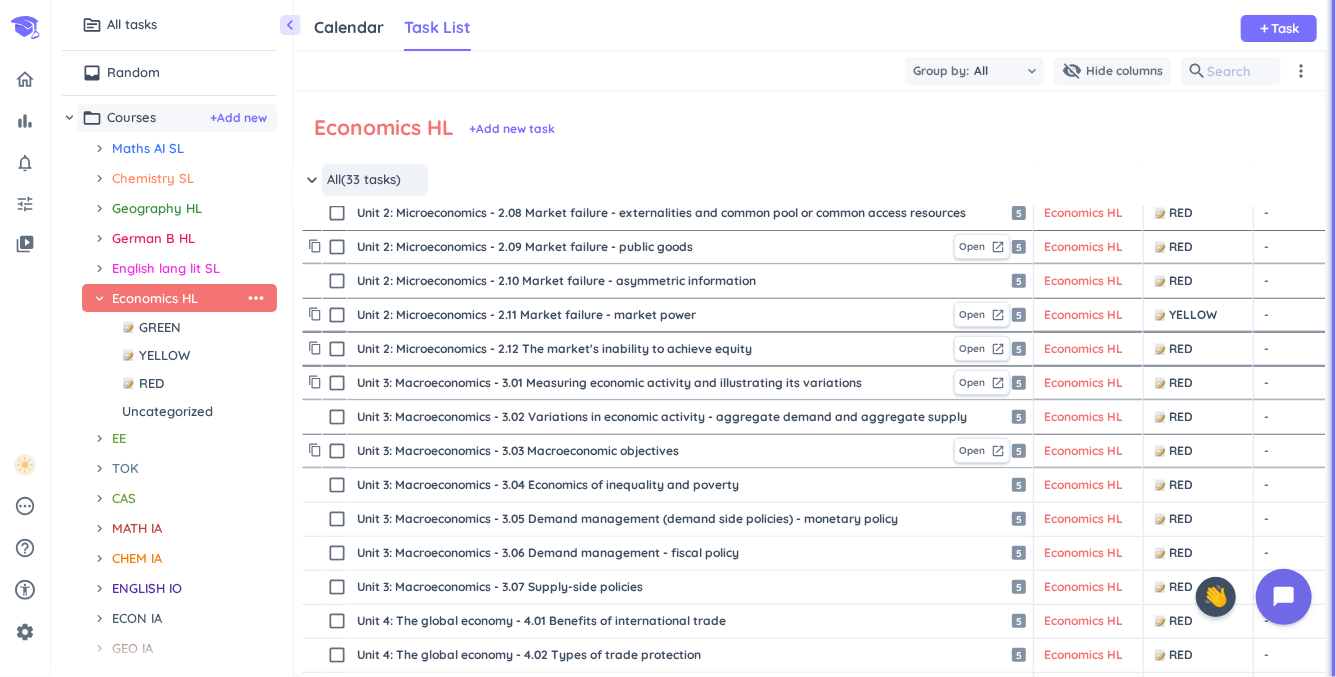 click on "Unit 3: Macroeconomics - 3.01 Measuring economic activity and illustrating its variations" at bounding box center [651, 383] 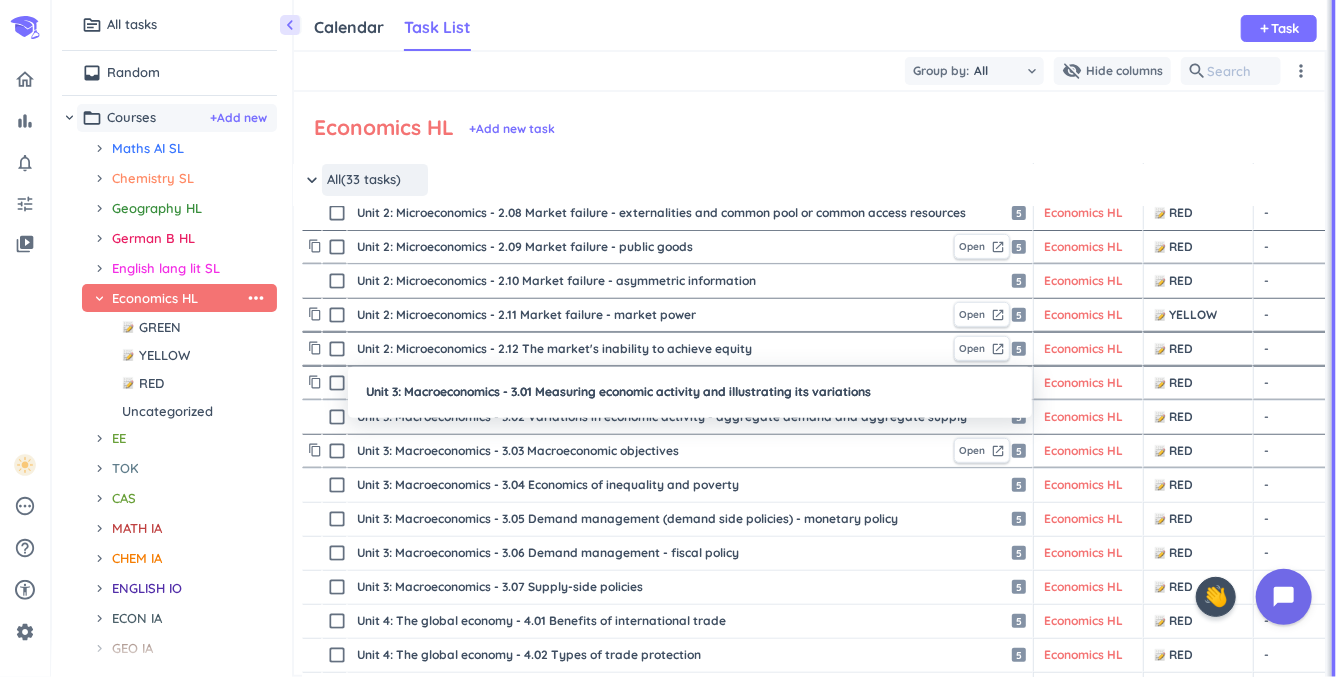 click at bounding box center (668, 338) 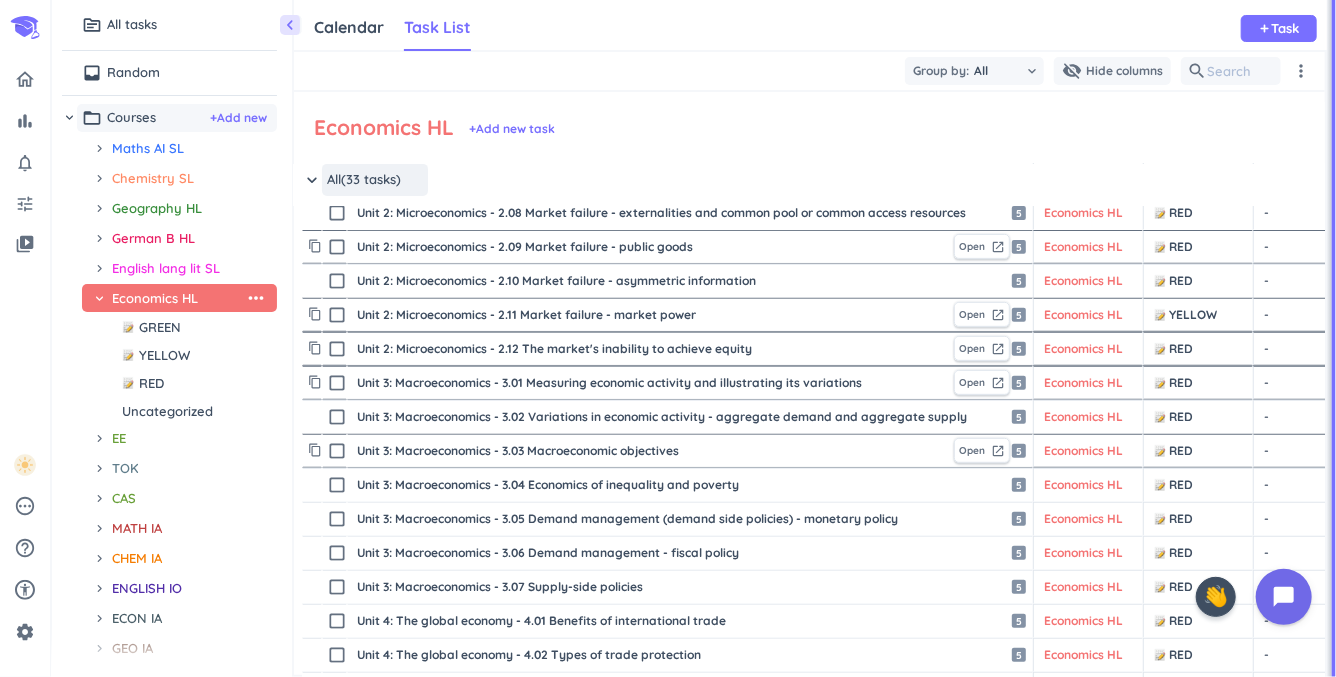 click on "RED" at bounding box center (1173, 383) 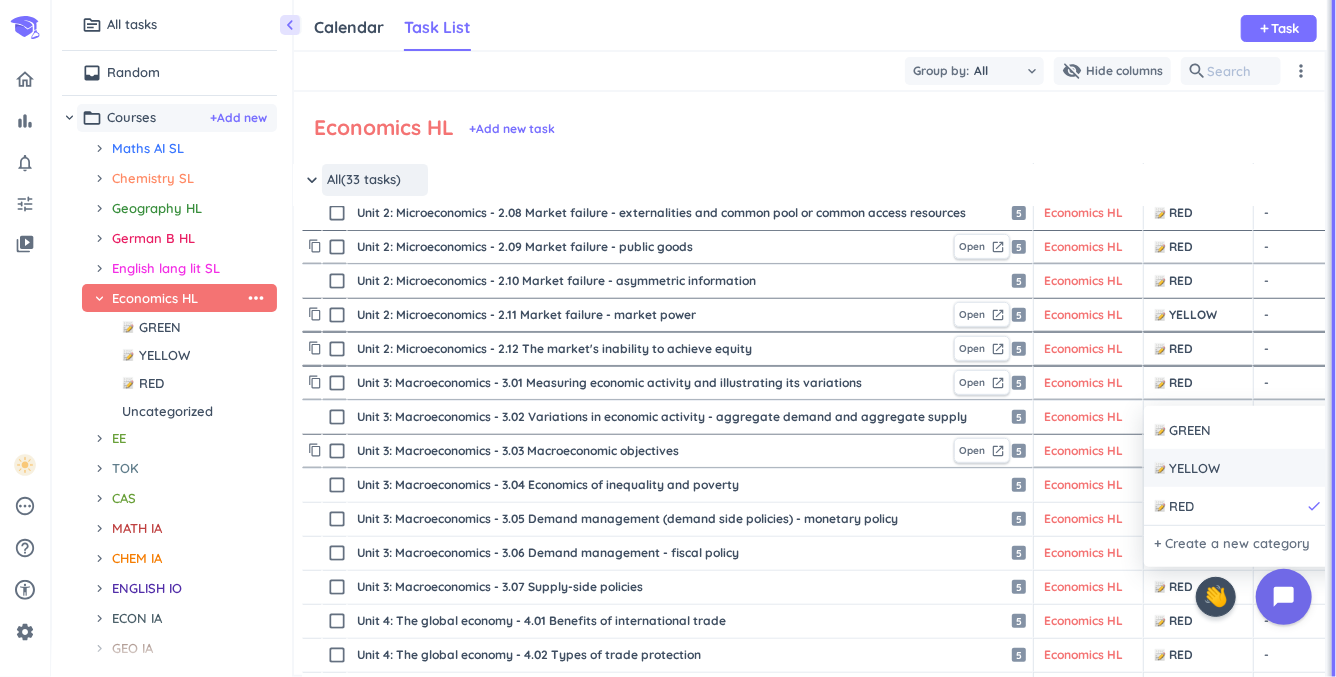 click on "YELLOW" at bounding box center [1194, 469] 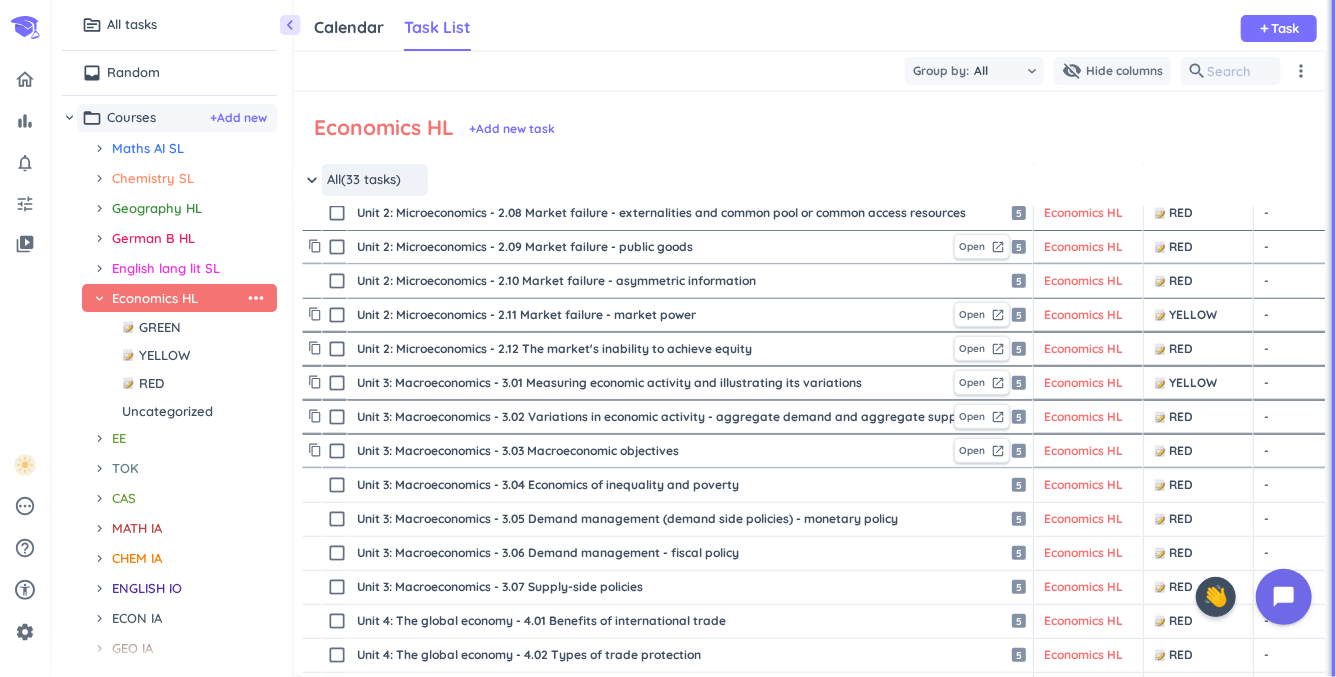 click on "Unit 3: Macroeconomics - 3.02 Variations in economic activity - aggregate demand and aggregate supply" at bounding box center [651, 417] 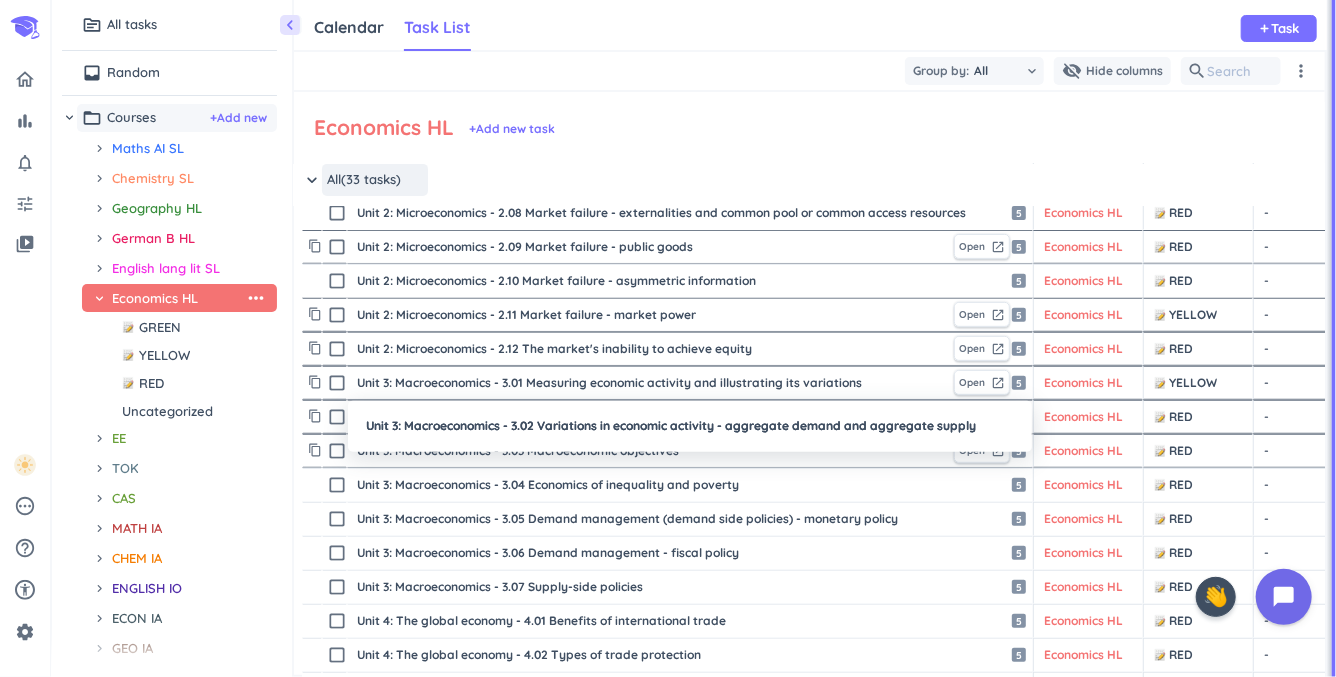 click at bounding box center [668, 338] 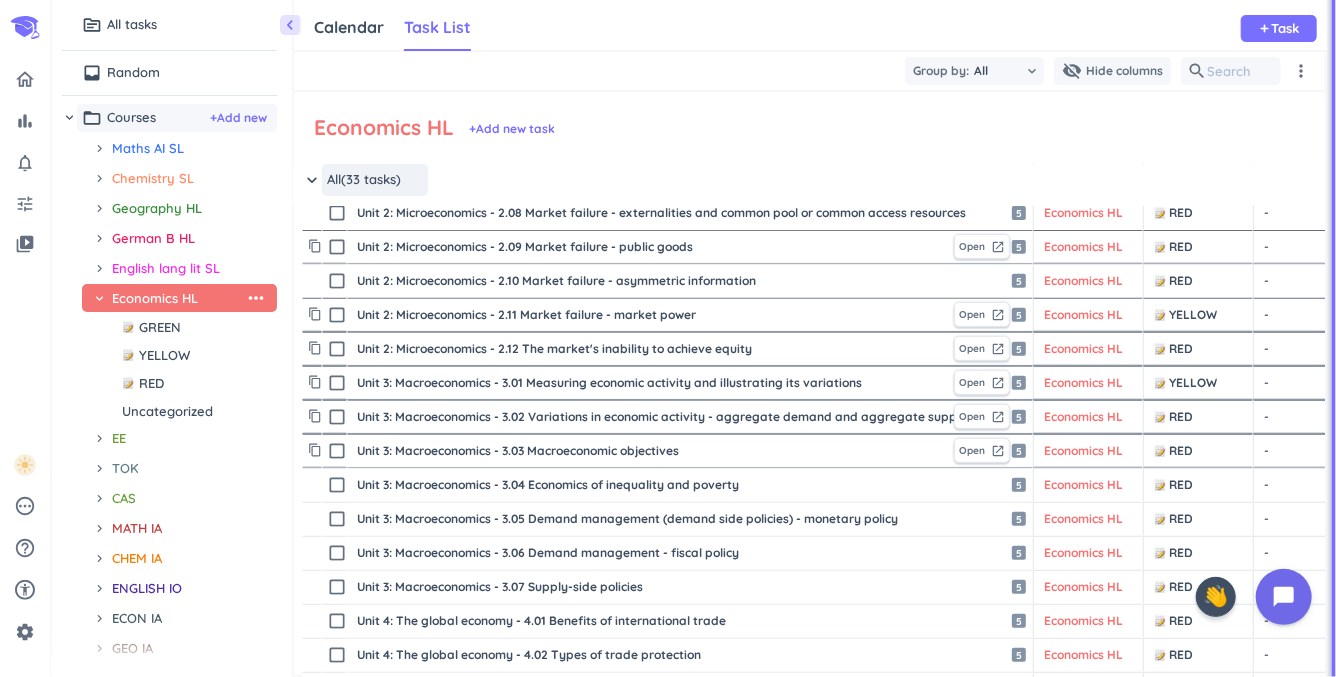 click on "RED" at bounding box center [1173, 417] 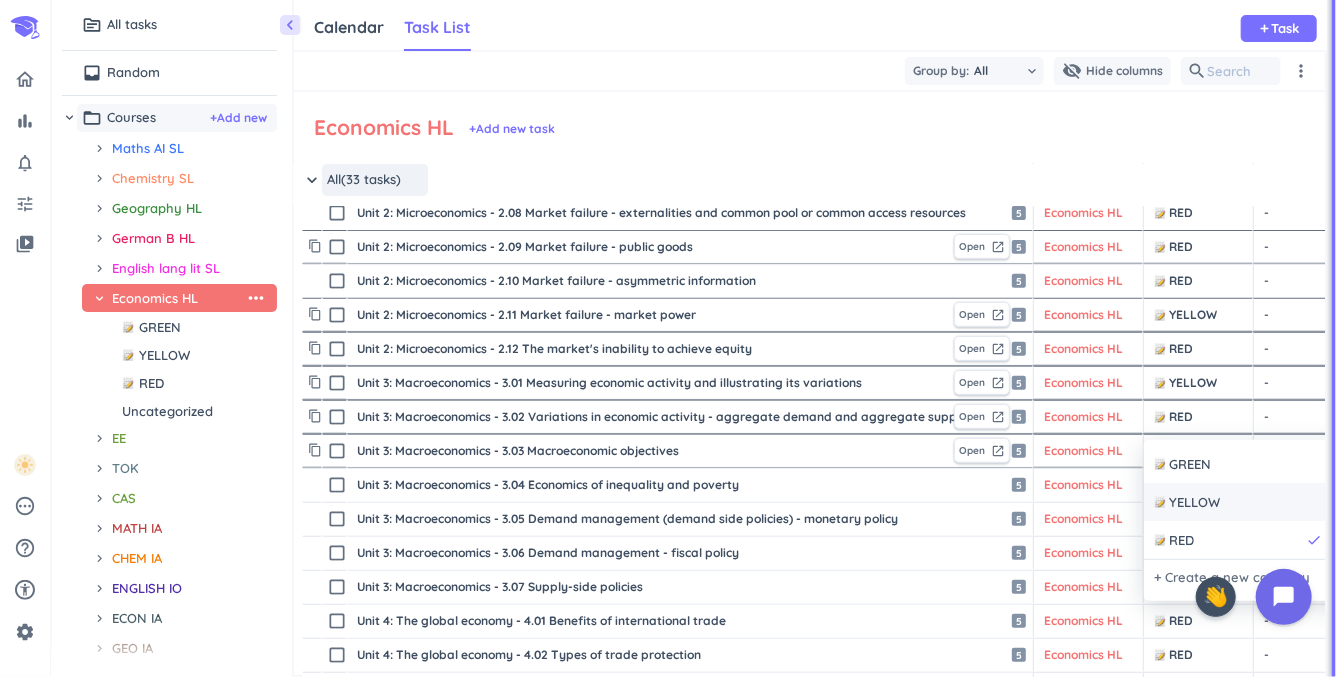 click on "YELLOW" at bounding box center (1194, 503) 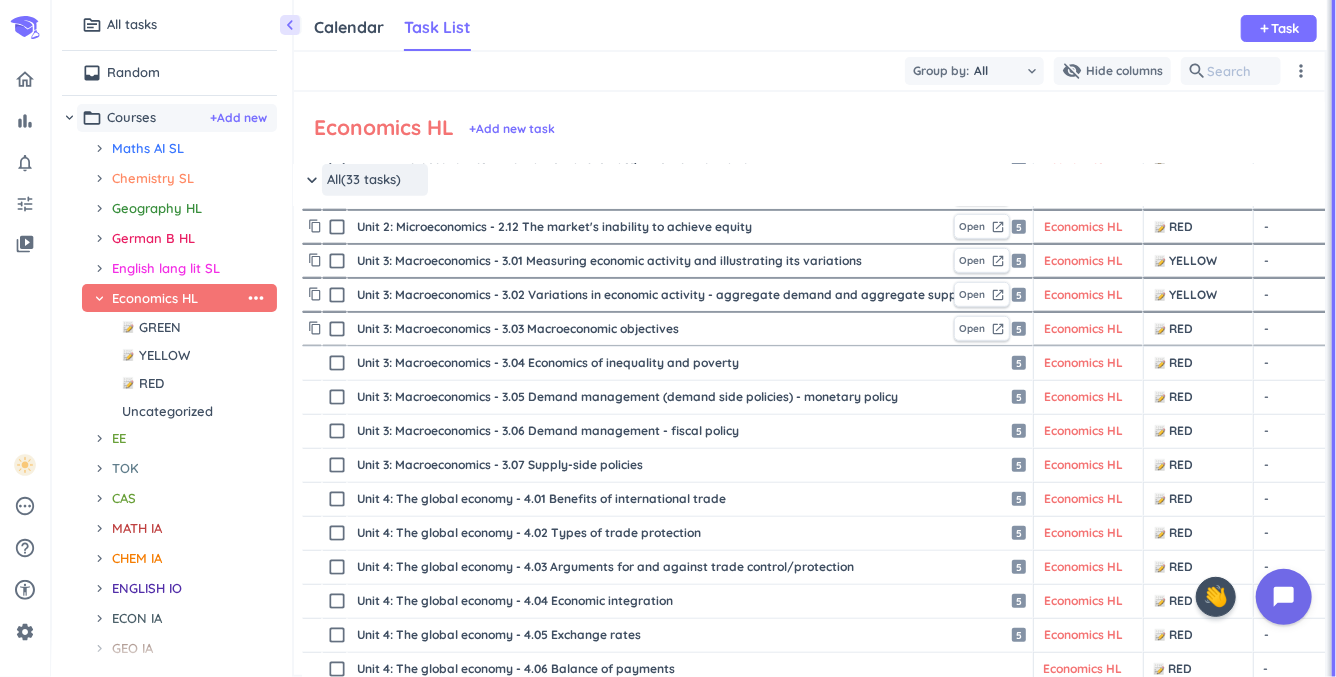 scroll, scrollTop: 522, scrollLeft: 2, axis: both 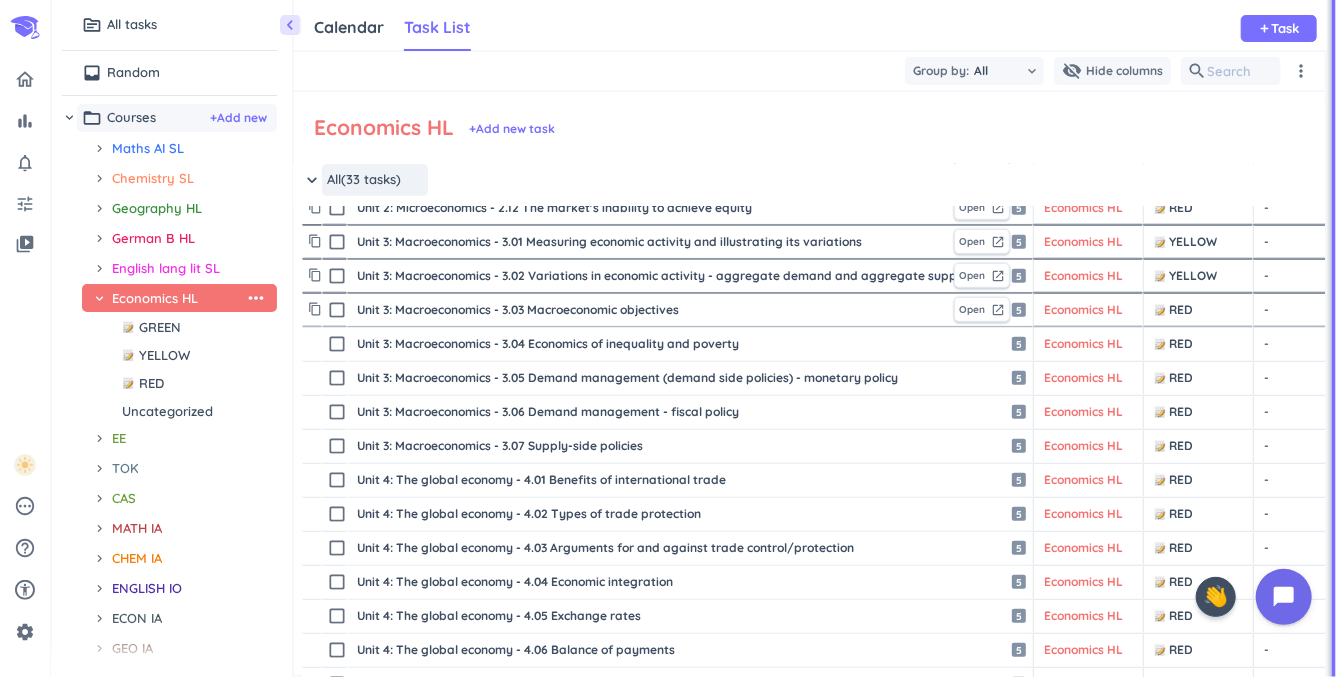 click on "Unit 3: Macroeconomics - 3.03 Macroeconomic objectives" at bounding box center (651, 310) 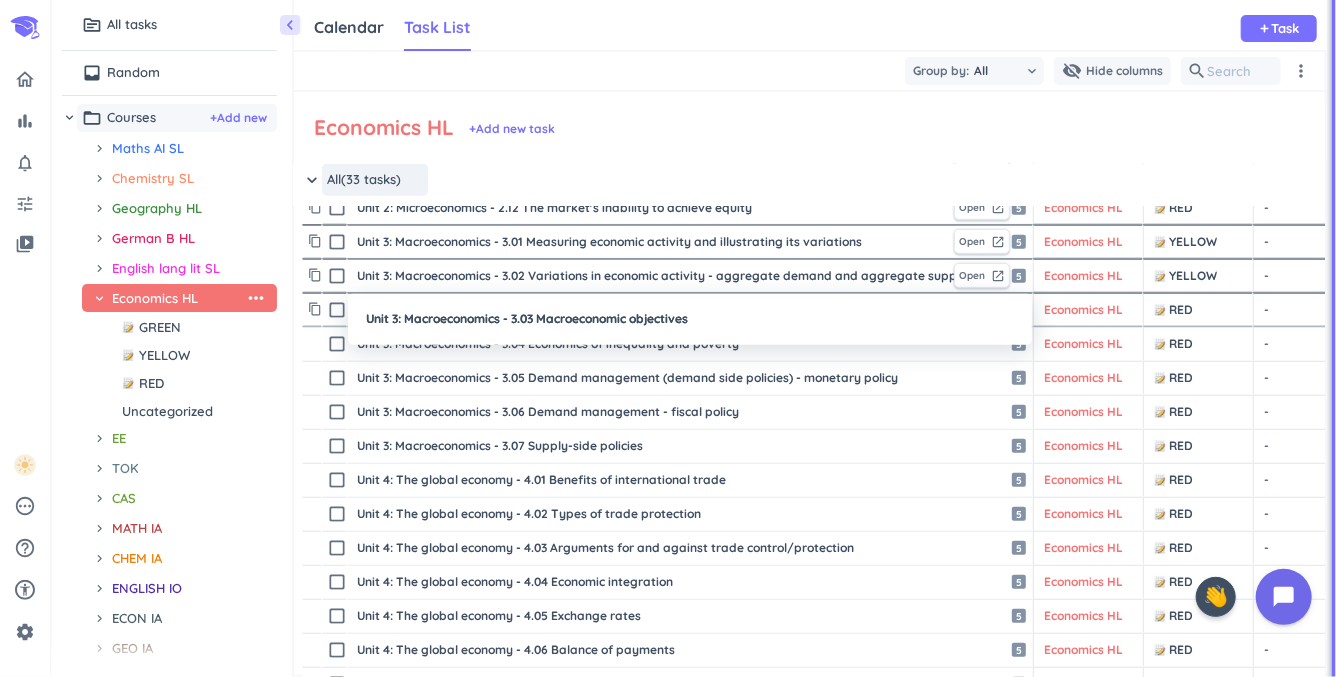 click at bounding box center [668, 338] 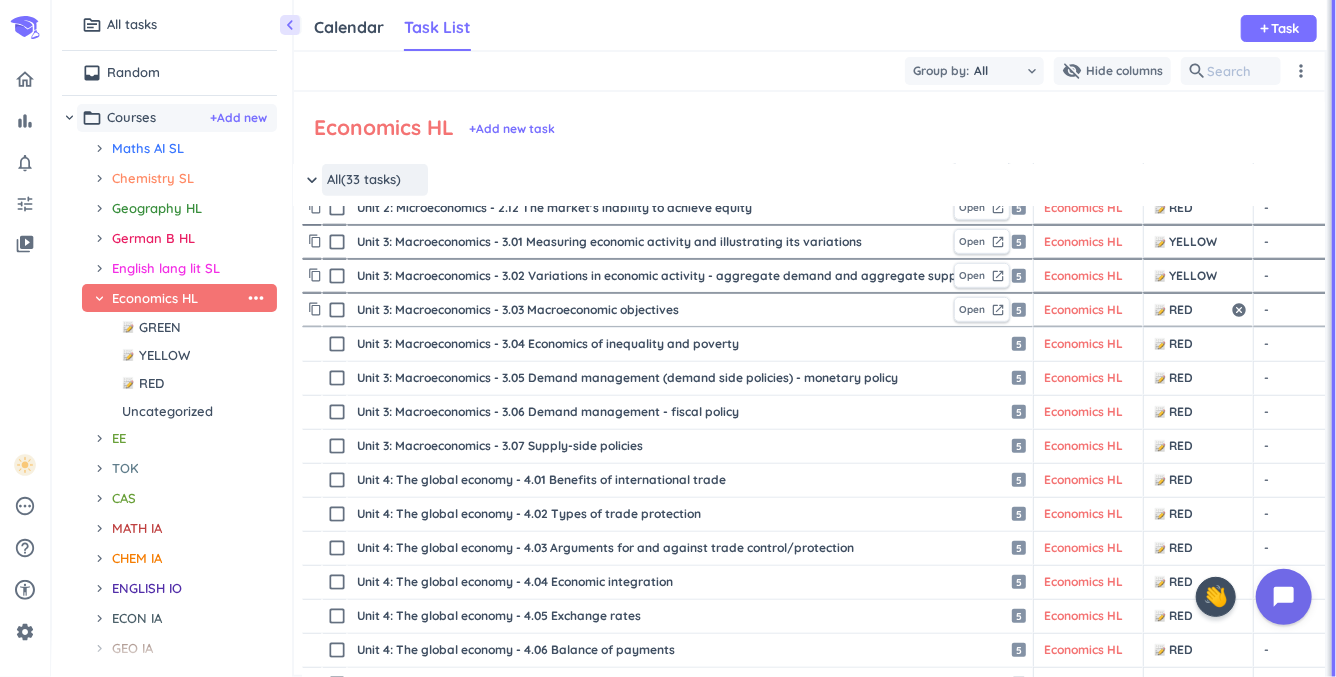 click on "RED" at bounding box center (1191, 310) 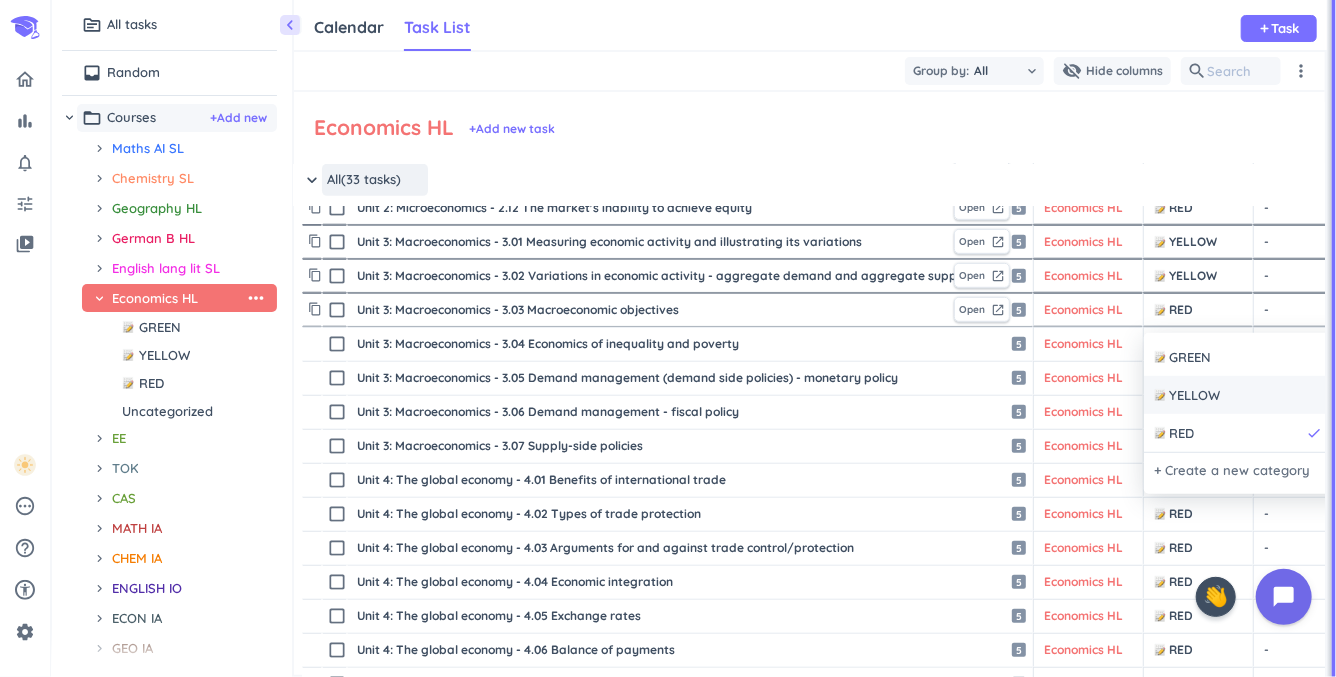 click on "YELLOW" at bounding box center (1194, 396) 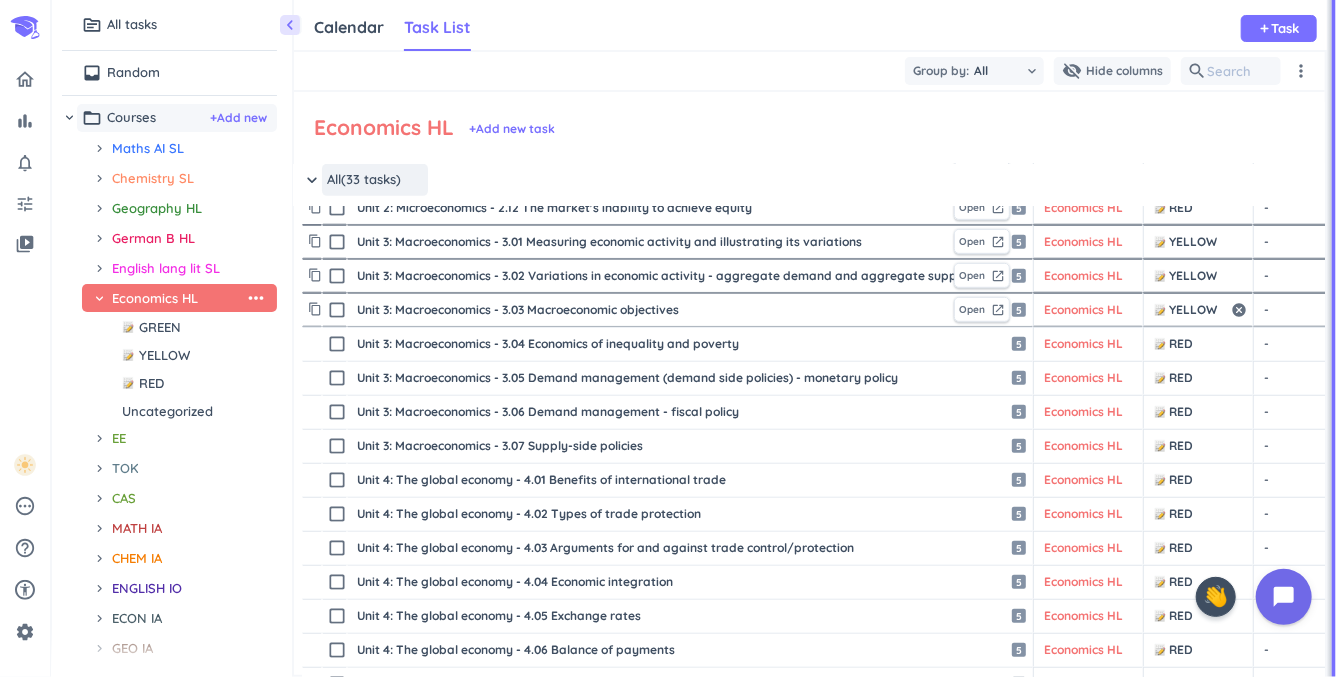 click on "YELLOW" at bounding box center [1191, 310] 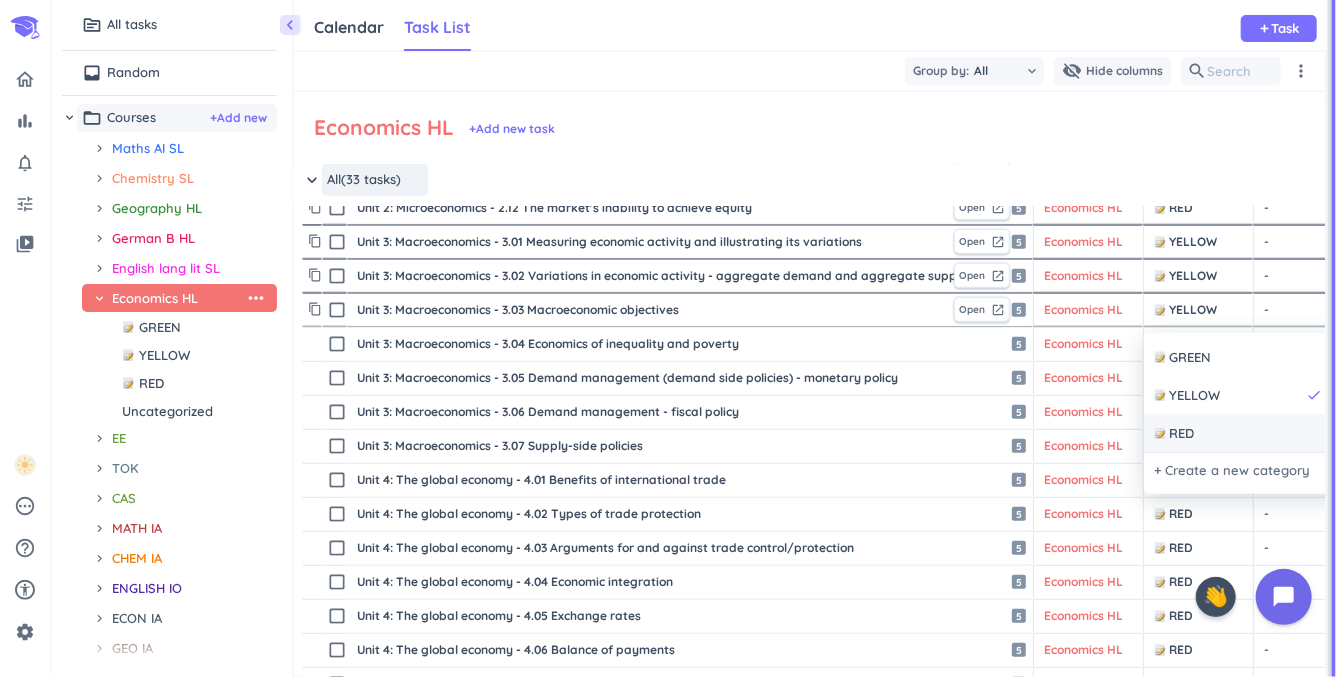 click on "RED" at bounding box center (1181, 434) 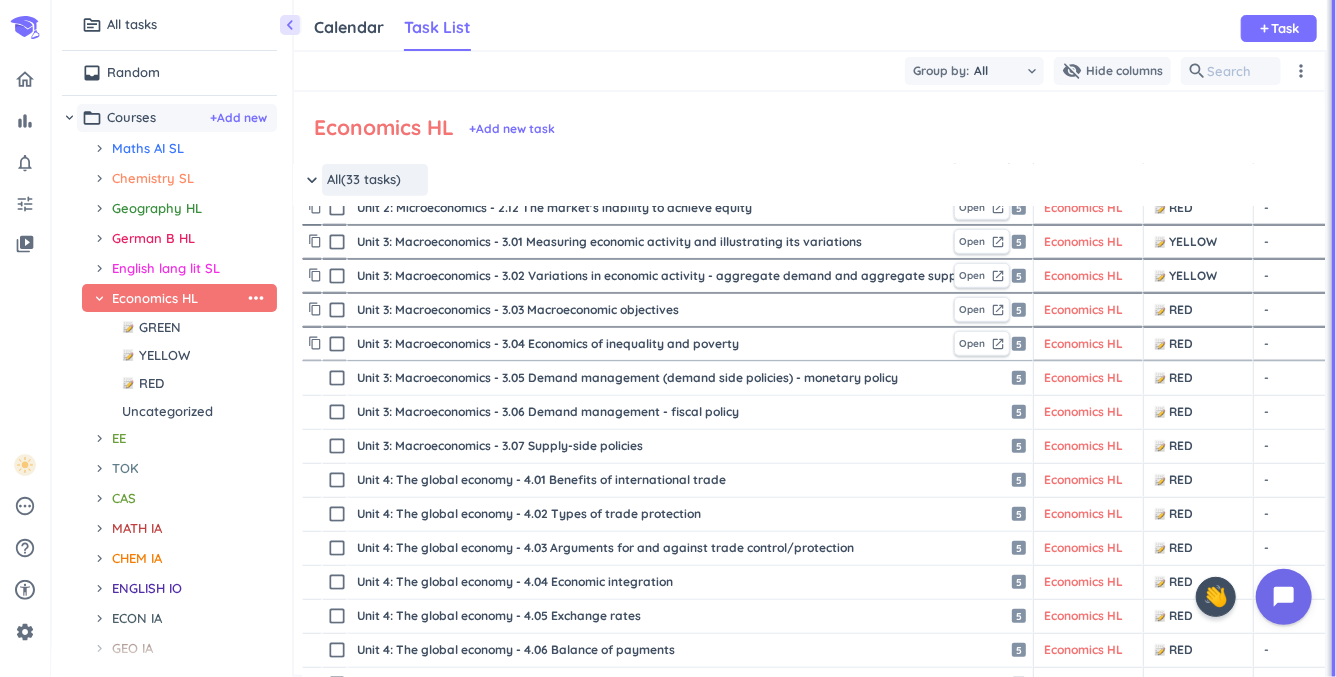 click on "Unit 3: Macroeconomics - 3.04 Economics of inequality and poverty" at bounding box center (651, 344) 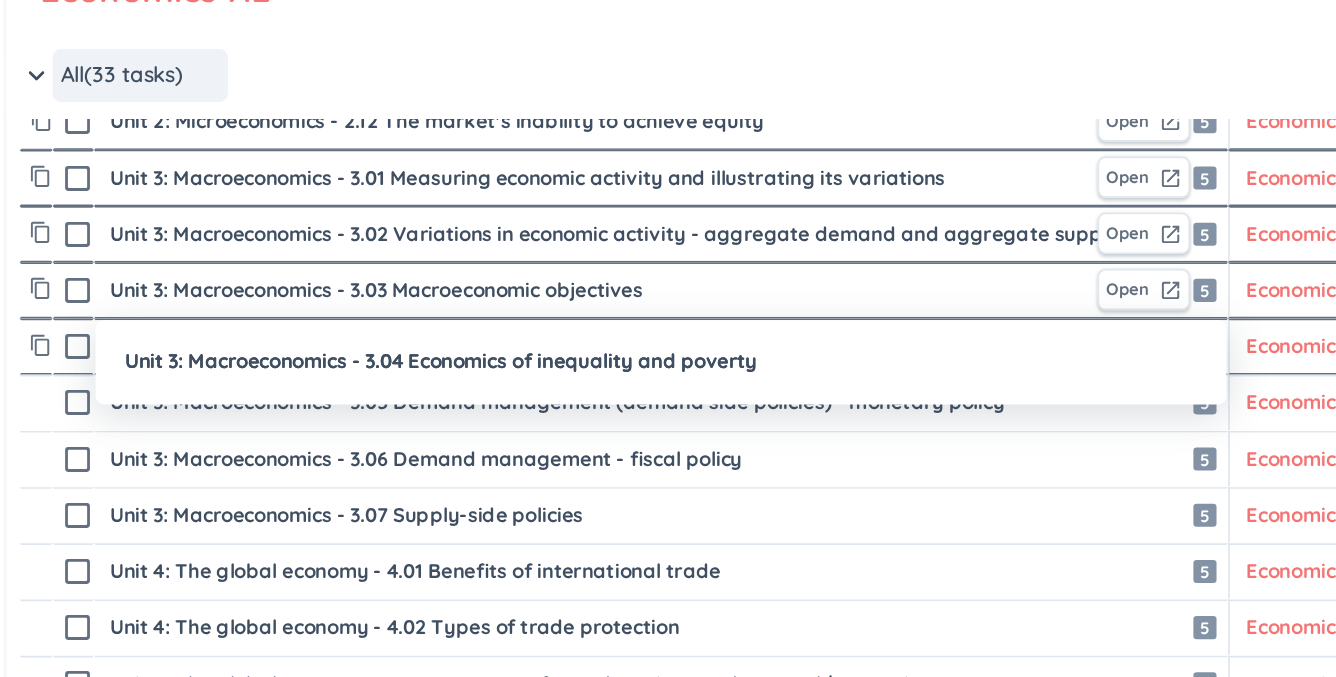 click at bounding box center [668, 338] 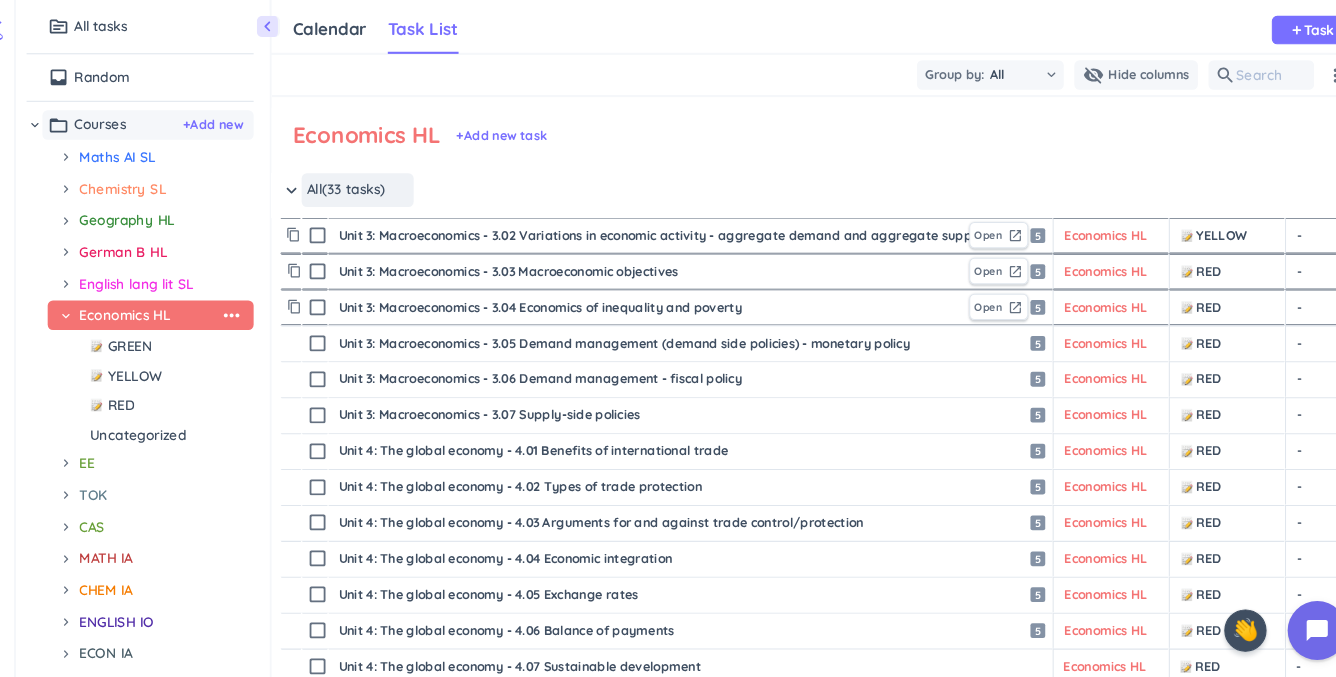 scroll, scrollTop: 577, scrollLeft: 2, axis: both 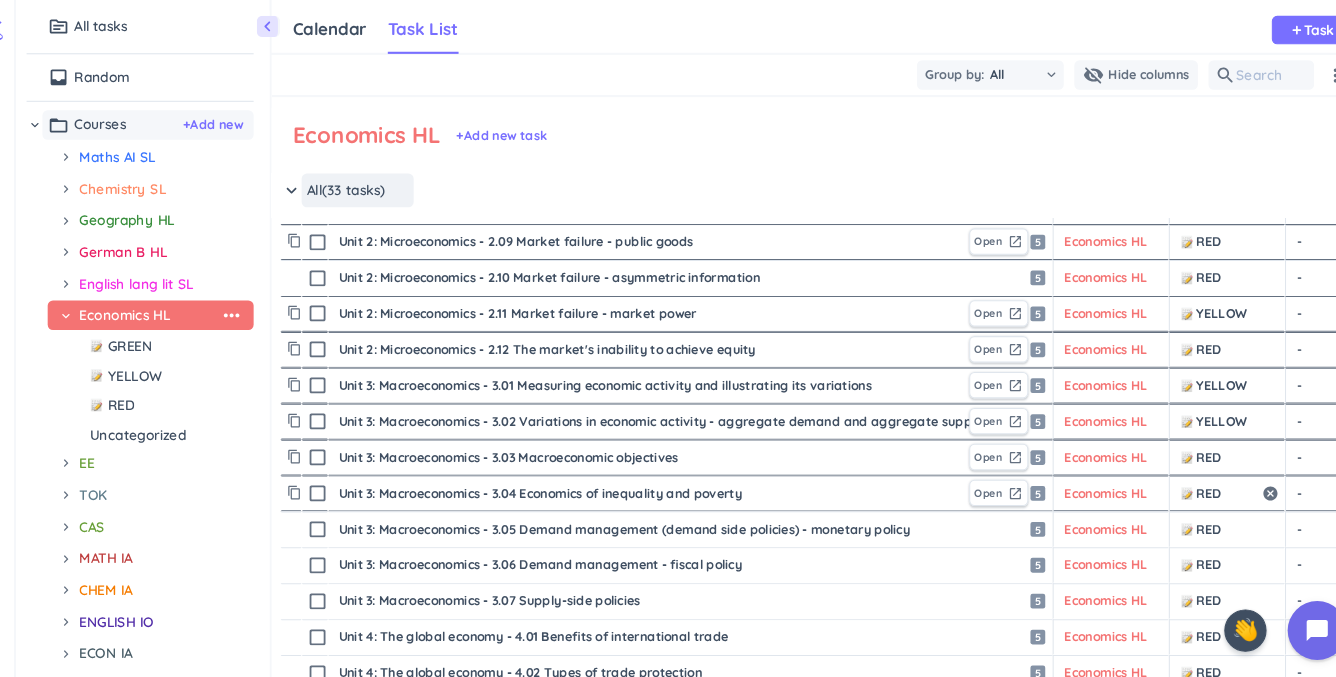 click on "RED" at bounding box center [1191, 467] 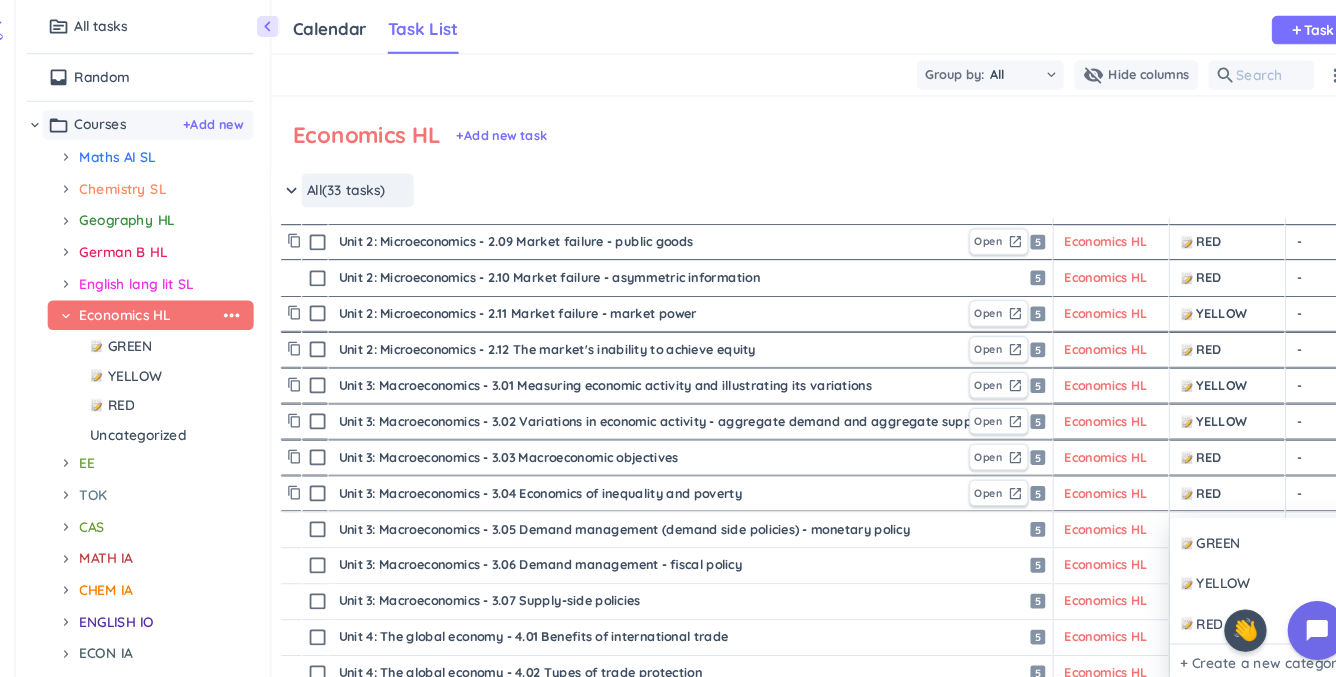 click at bounding box center (668, 338) 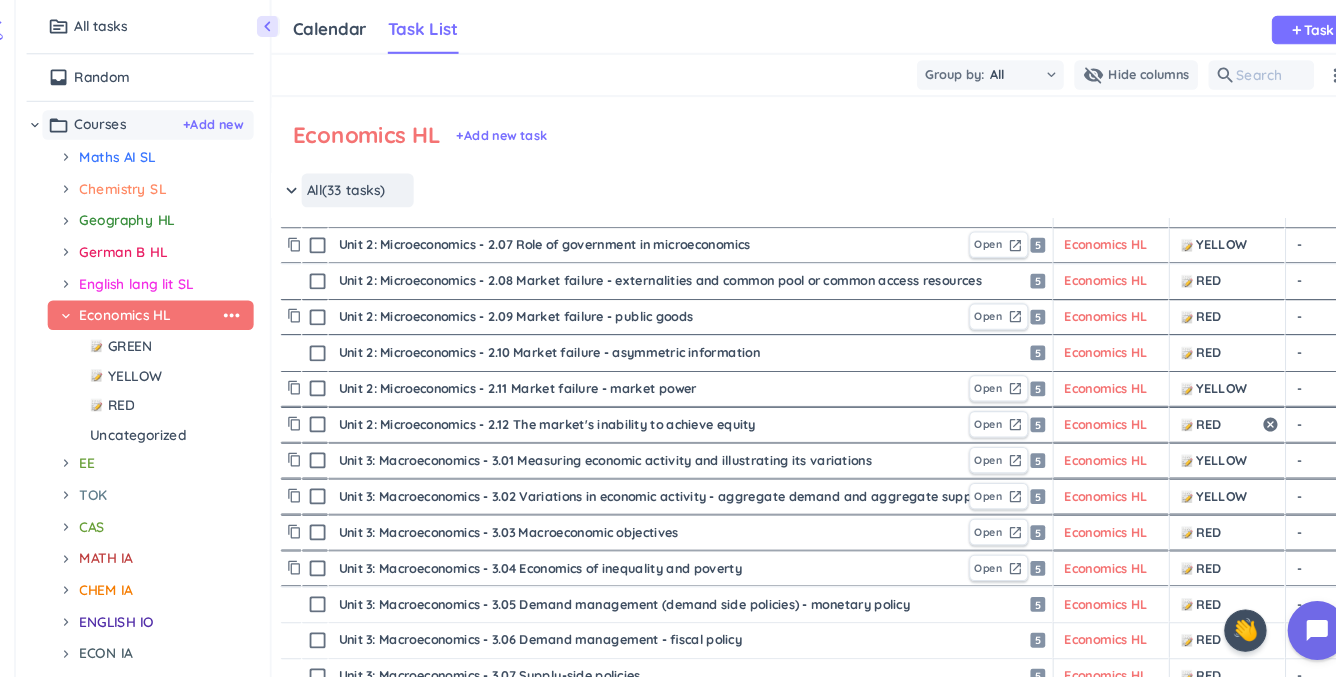 scroll, scrollTop: 329, scrollLeft: 2, axis: both 